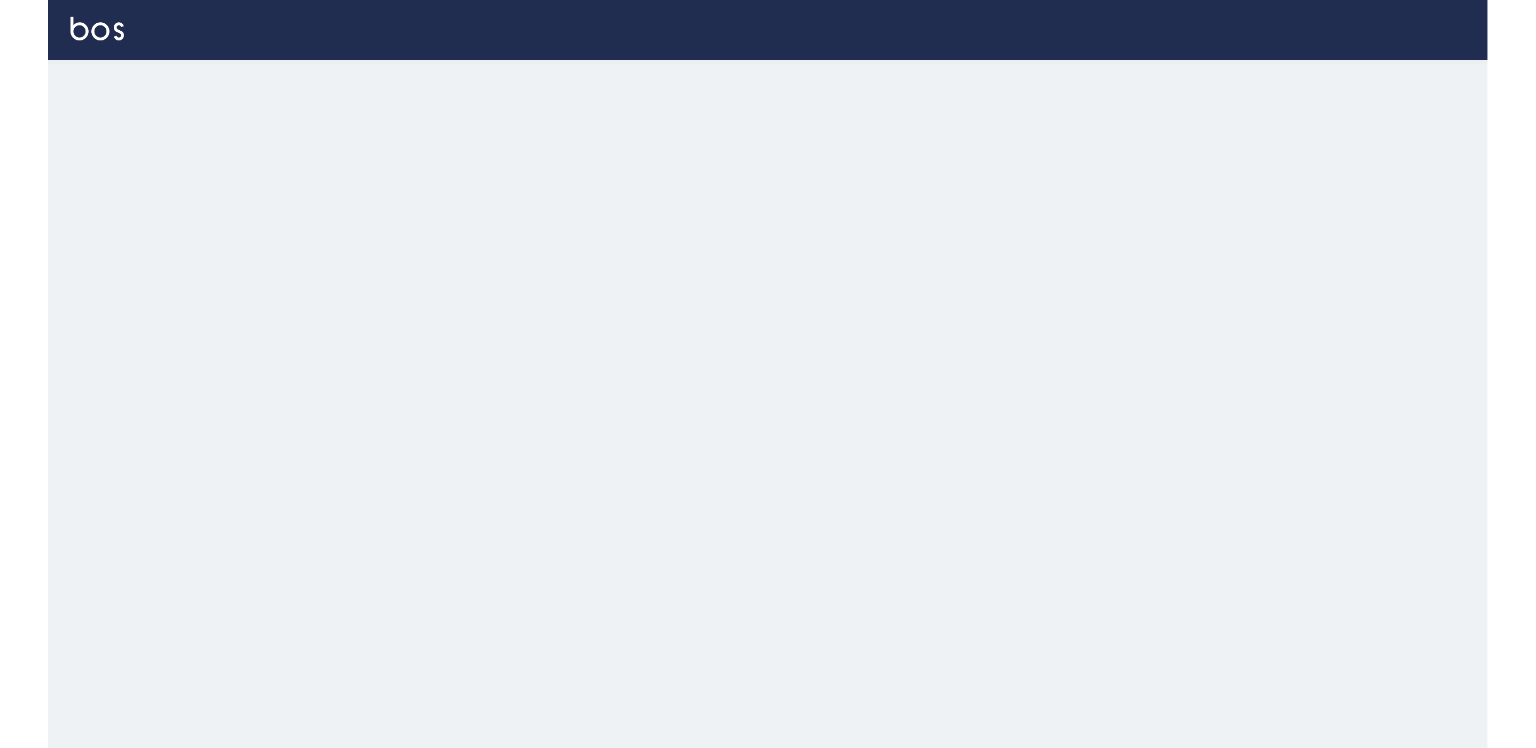 scroll, scrollTop: 0, scrollLeft: 0, axis: both 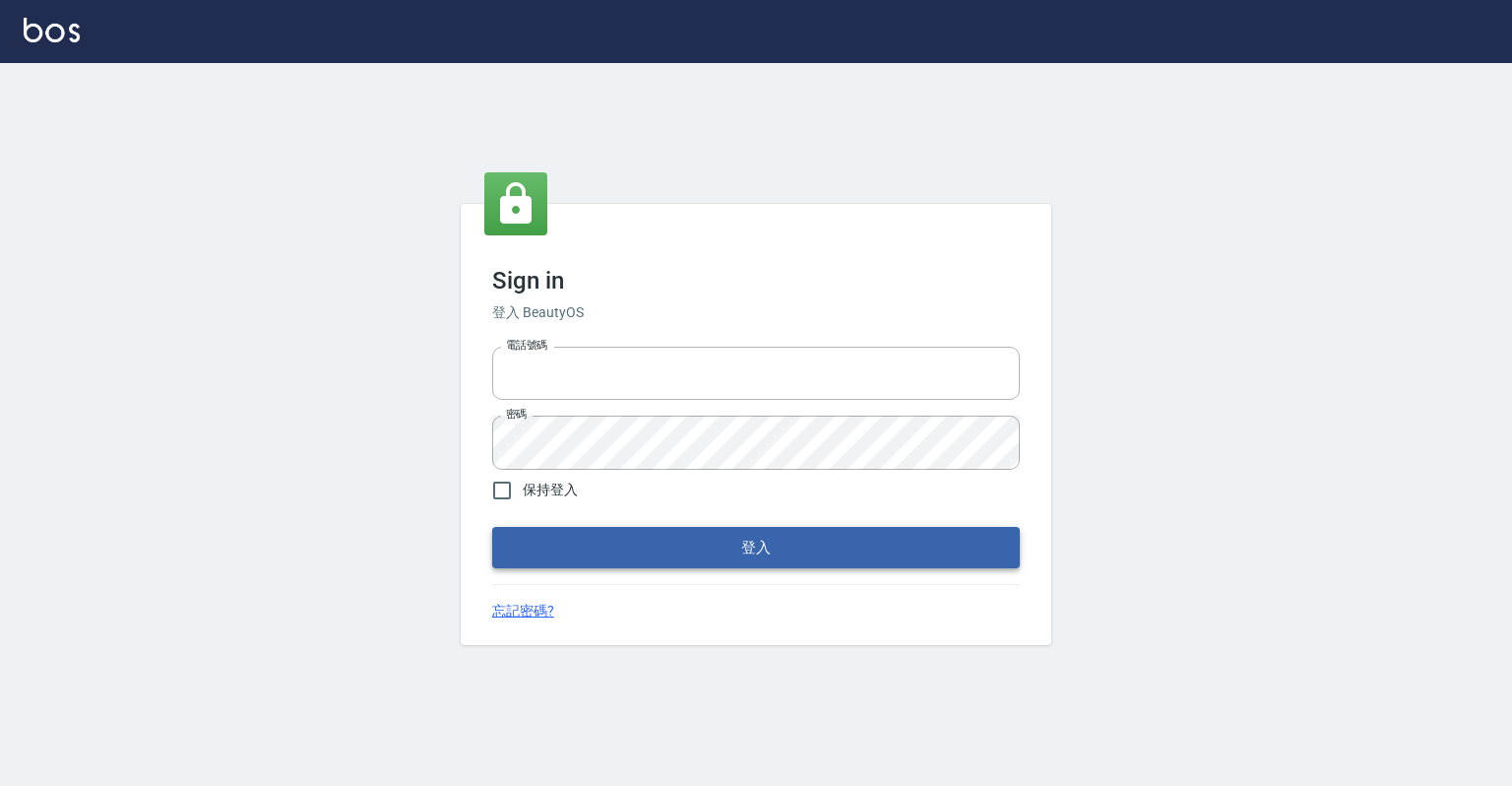 type on "[PHONE]" 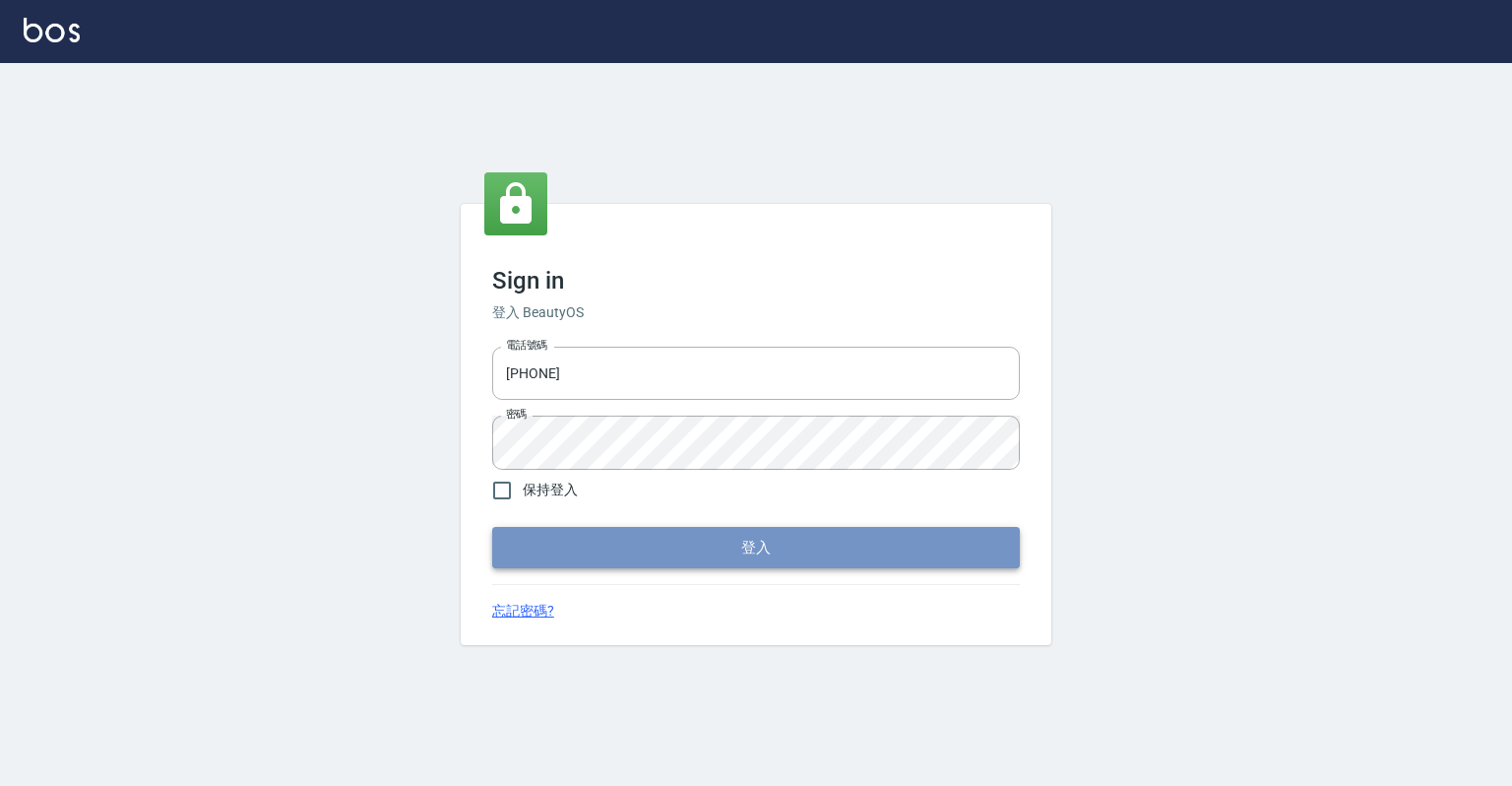 click on "登入" at bounding box center [756, 548] 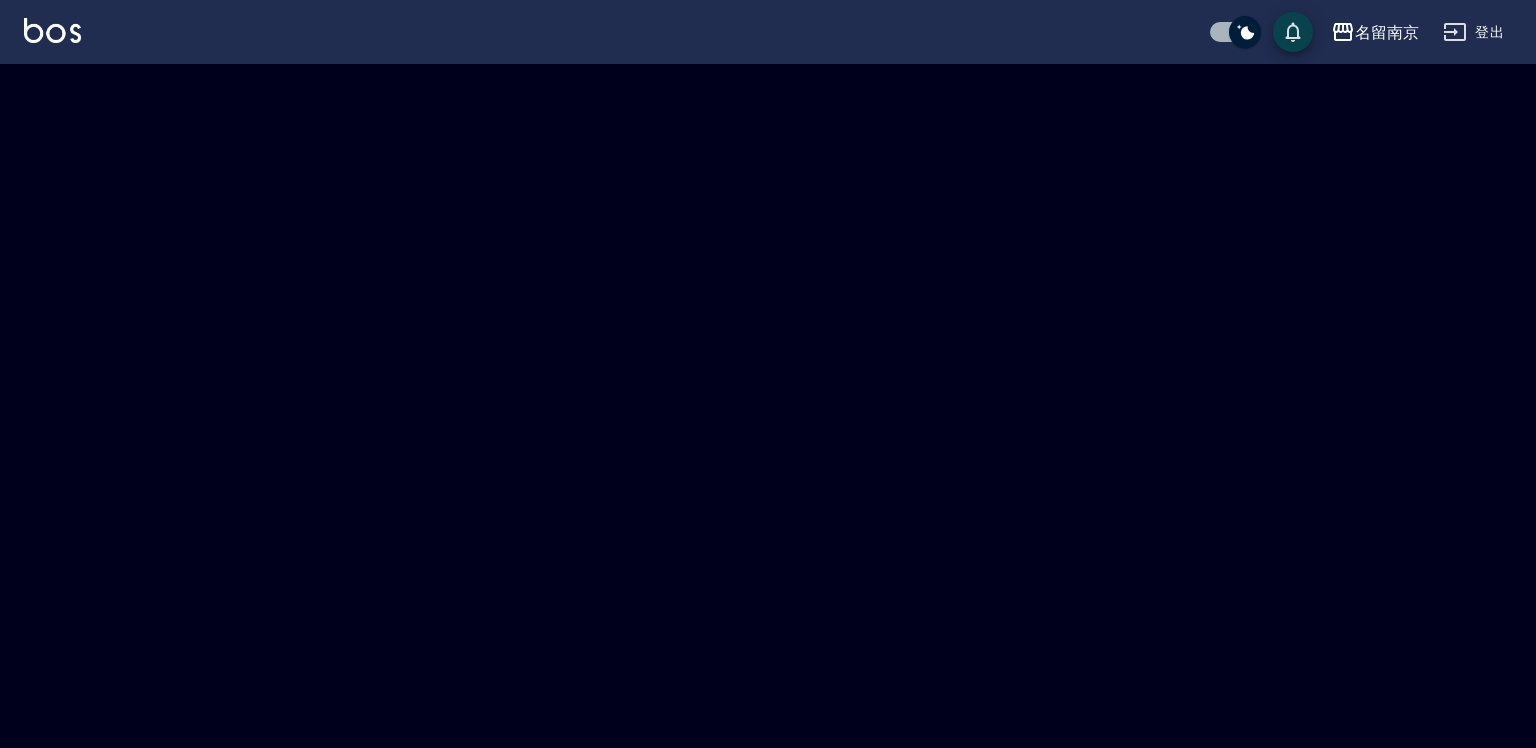 checkbox on "true" 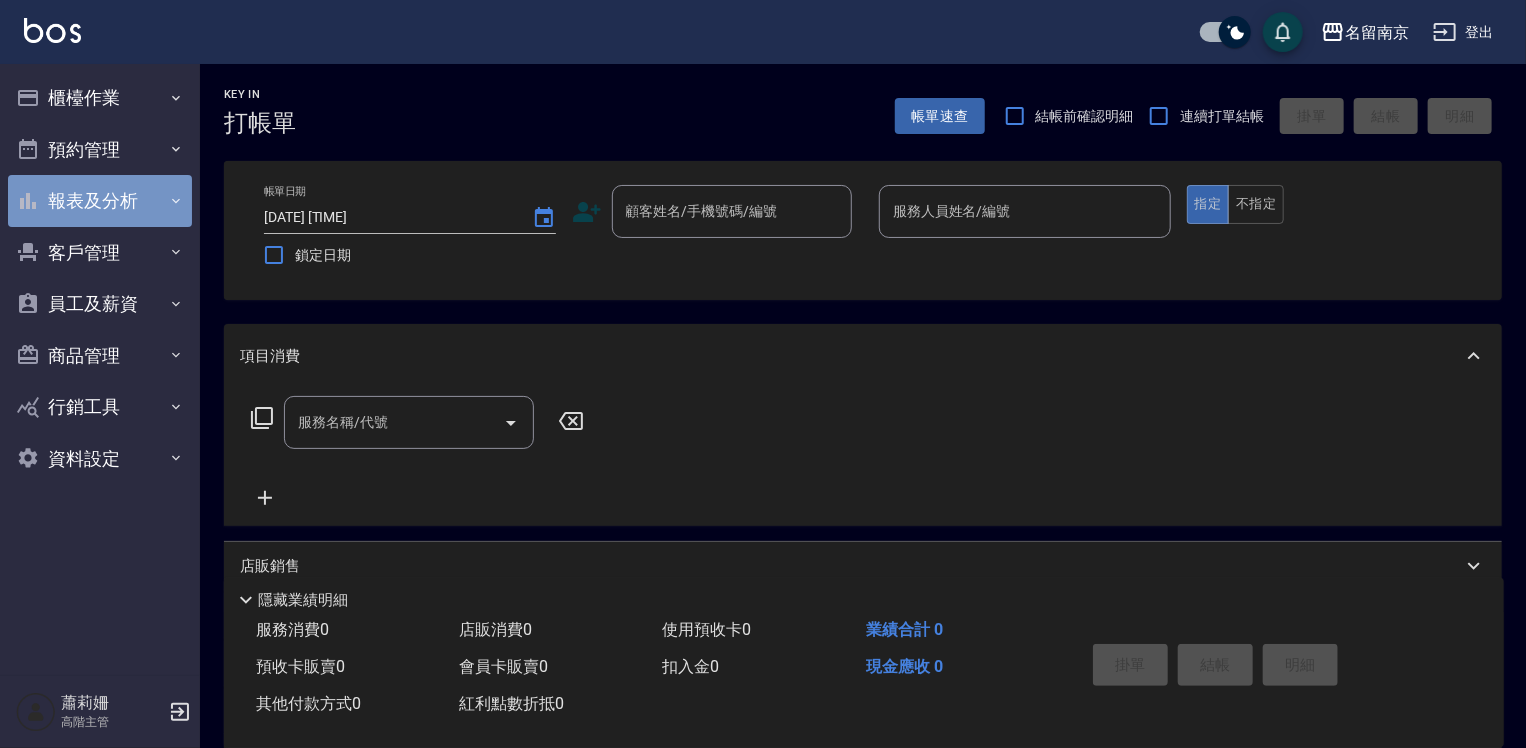 click on "報表及分析" at bounding box center (100, 201) 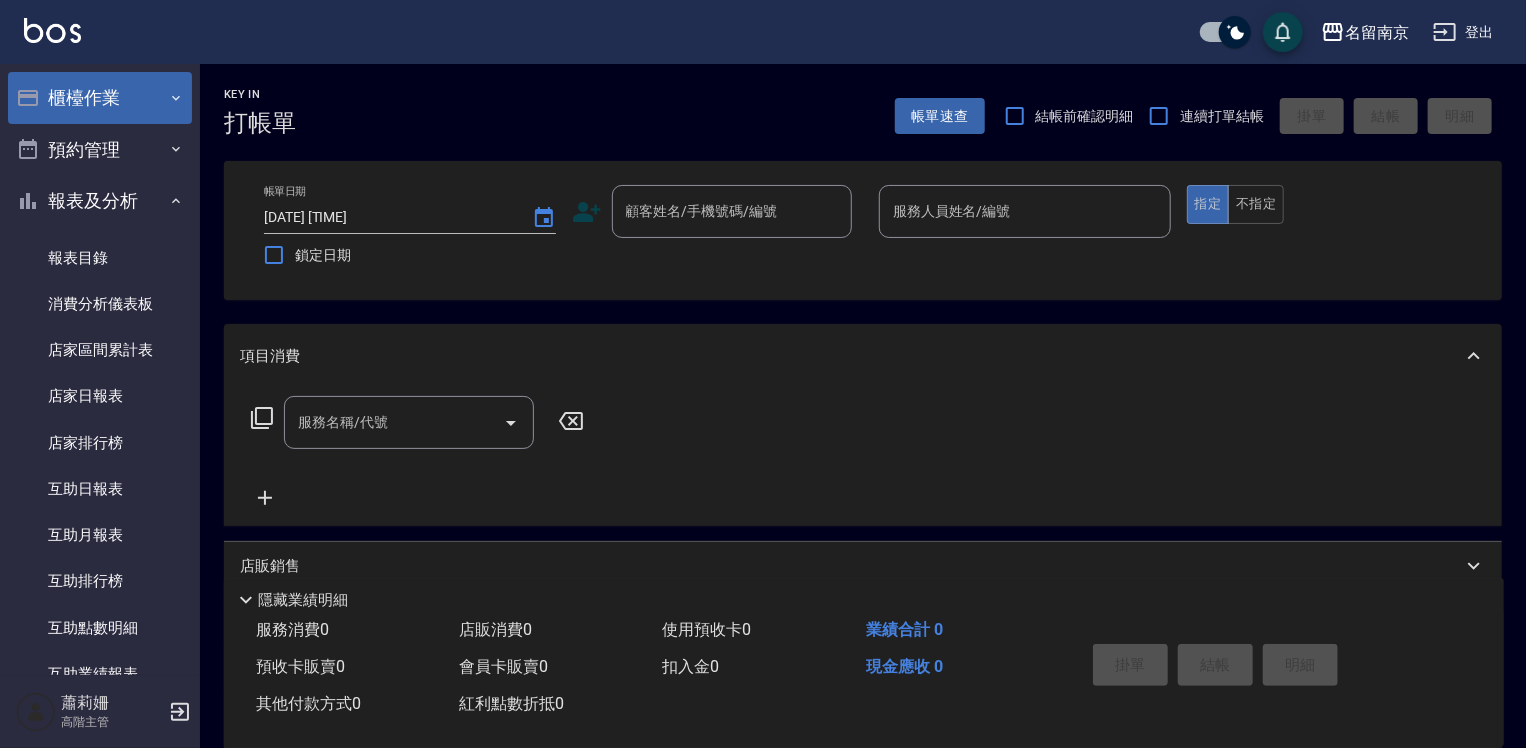 click on "櫃檯作業" at bounding box center (100, 98) 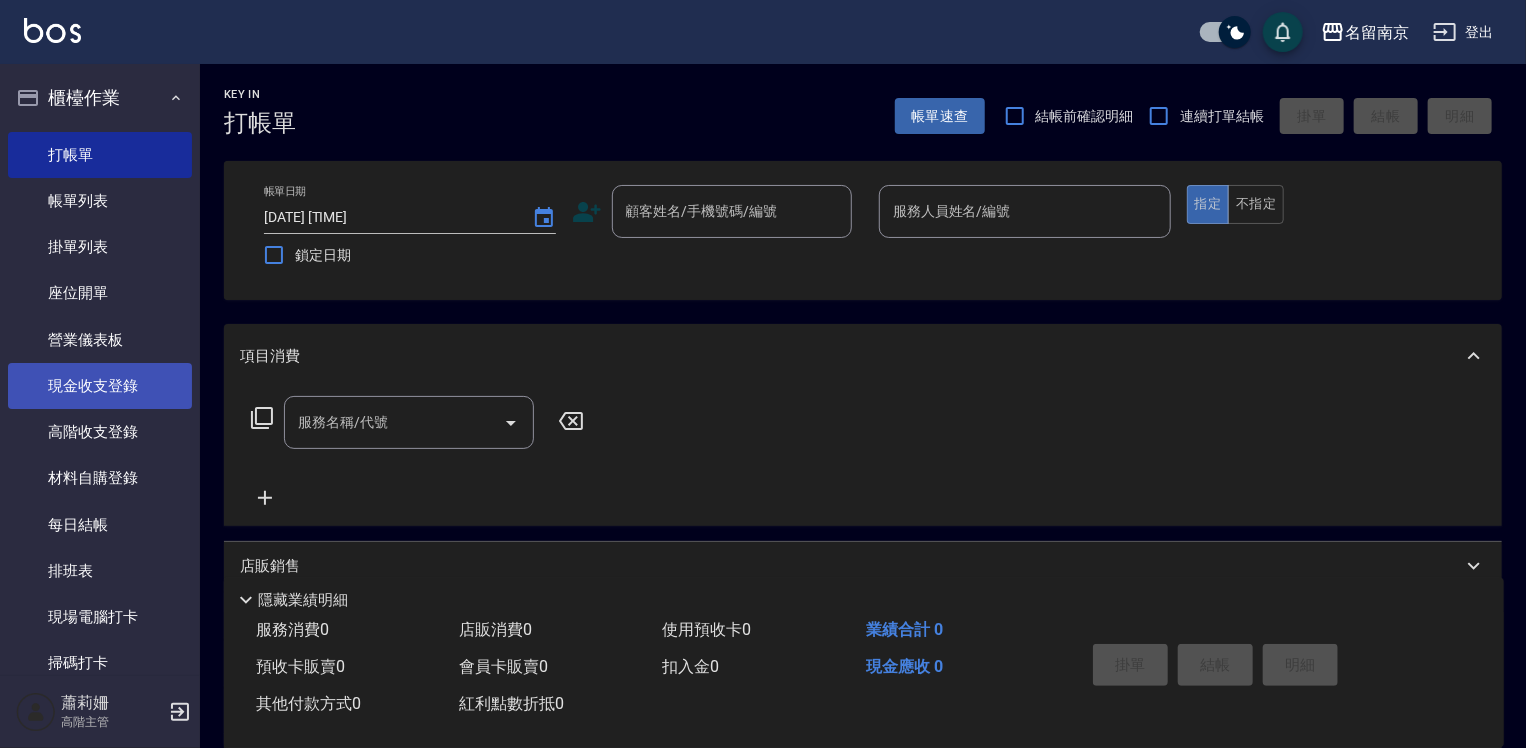 click on "現金收支登錄" at bounding box center [100, 386] 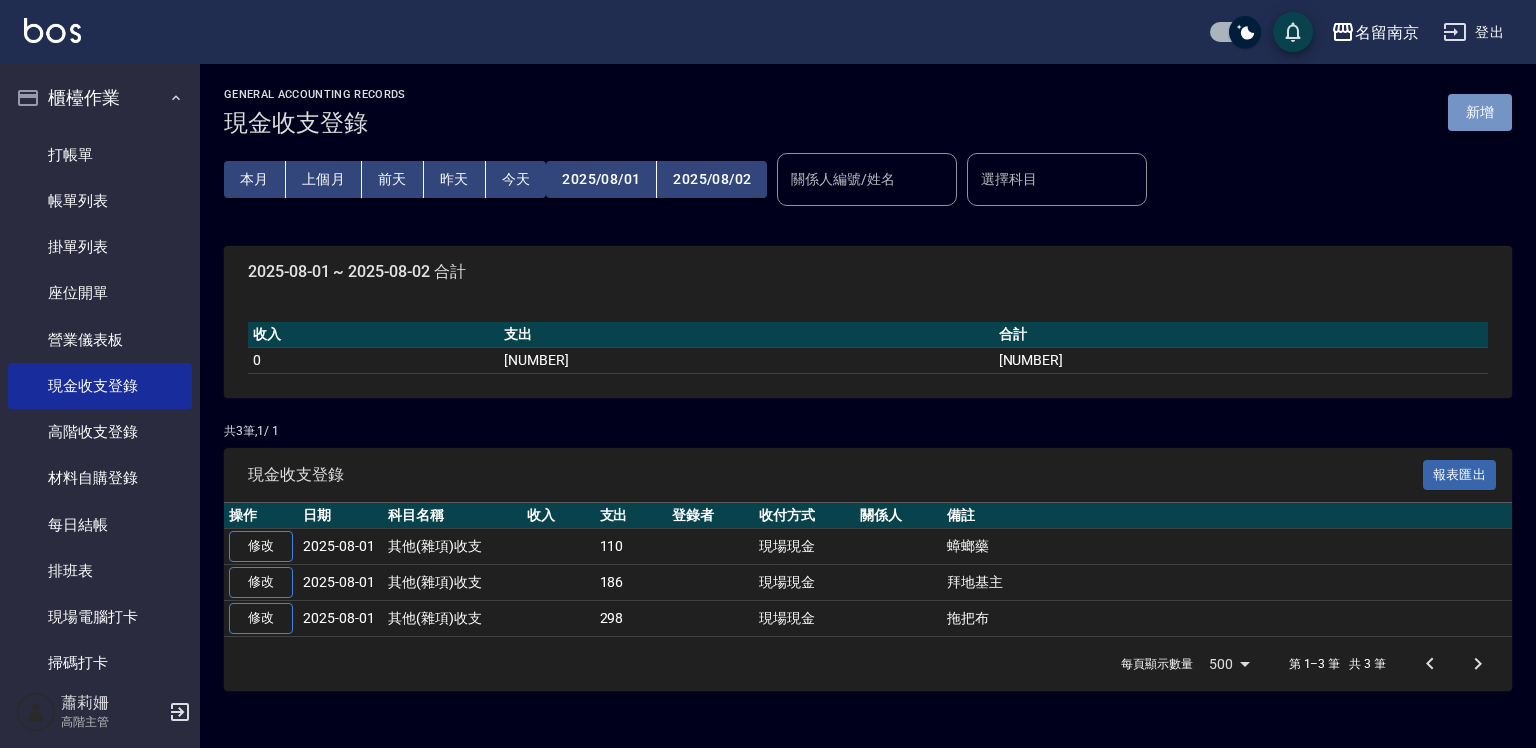 click on "新增" at bounding box center (1480, 112) 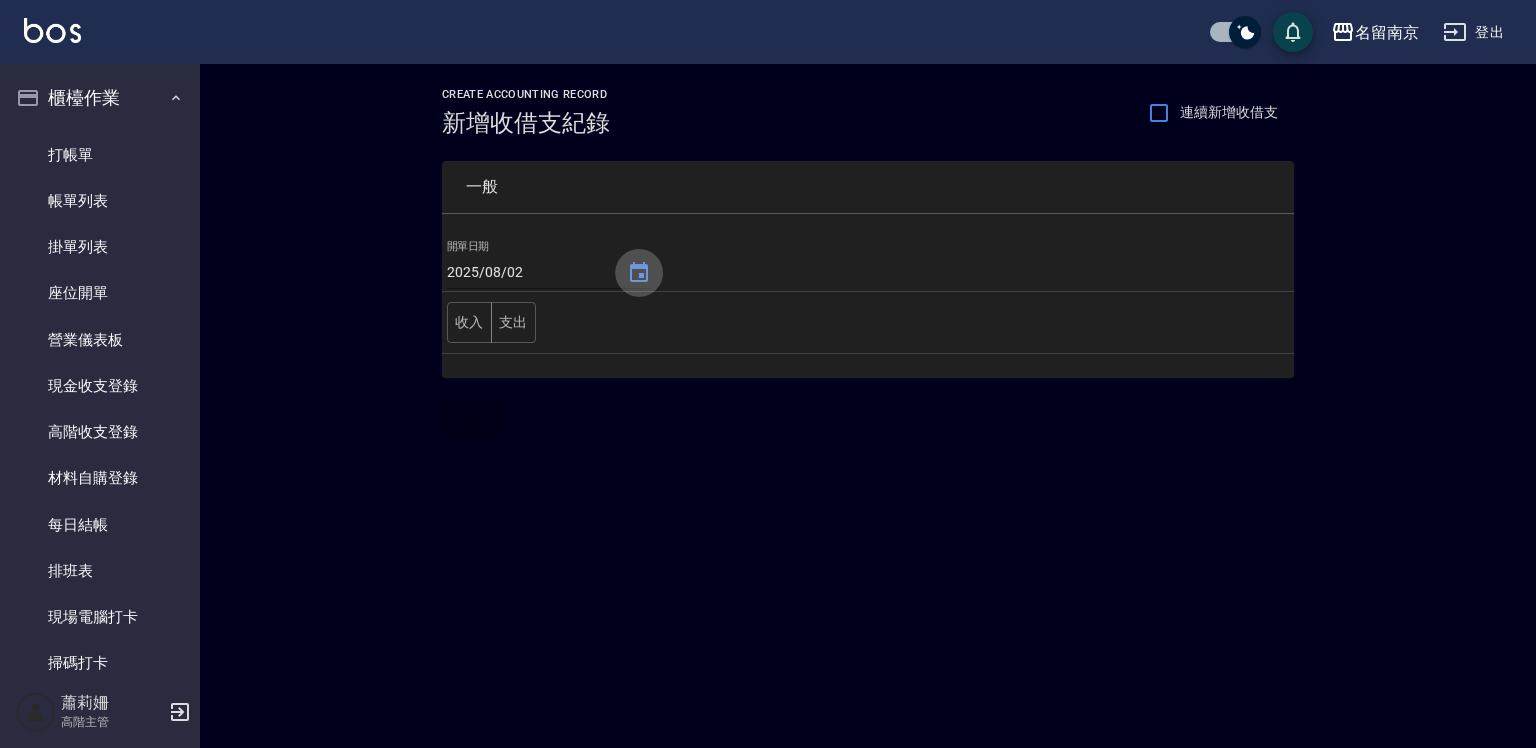 click 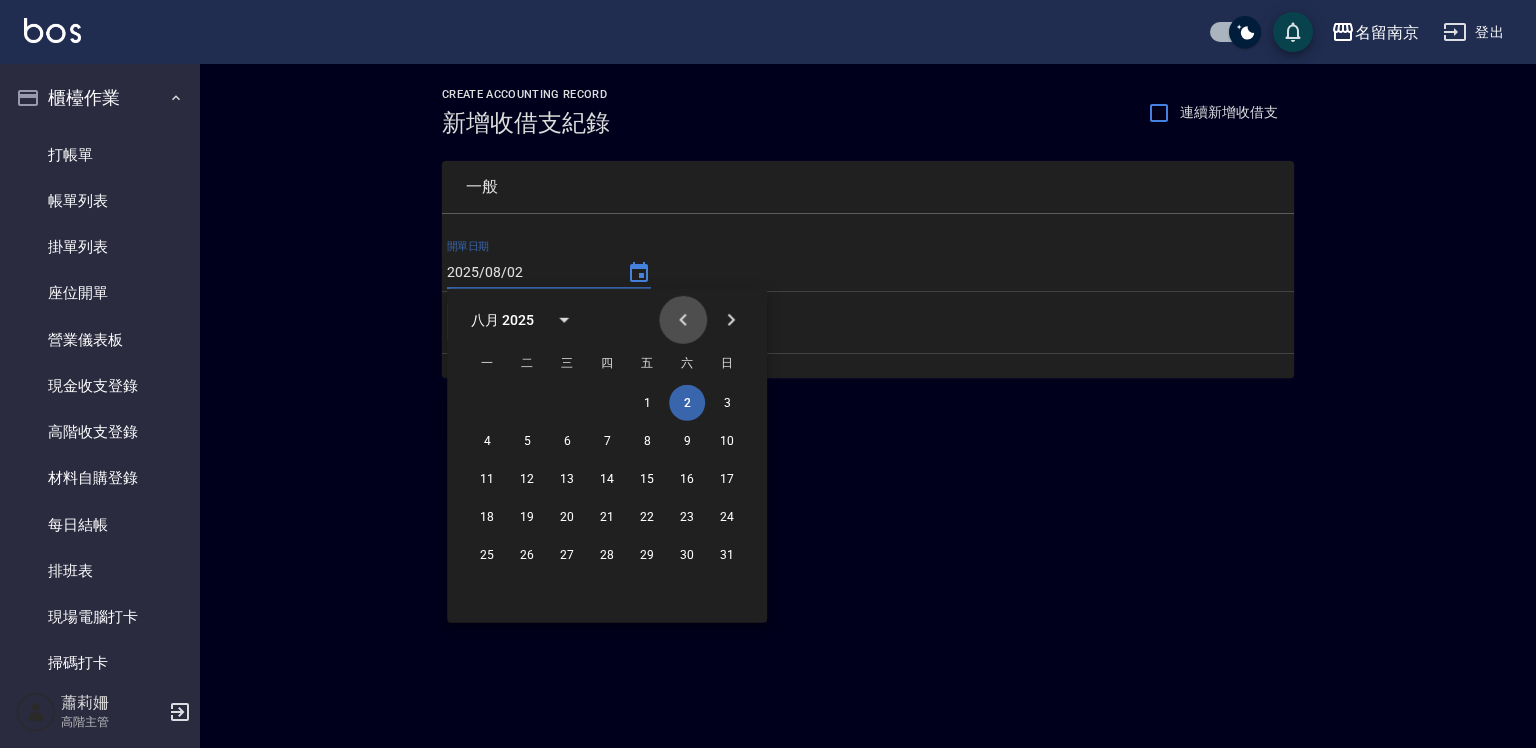 click 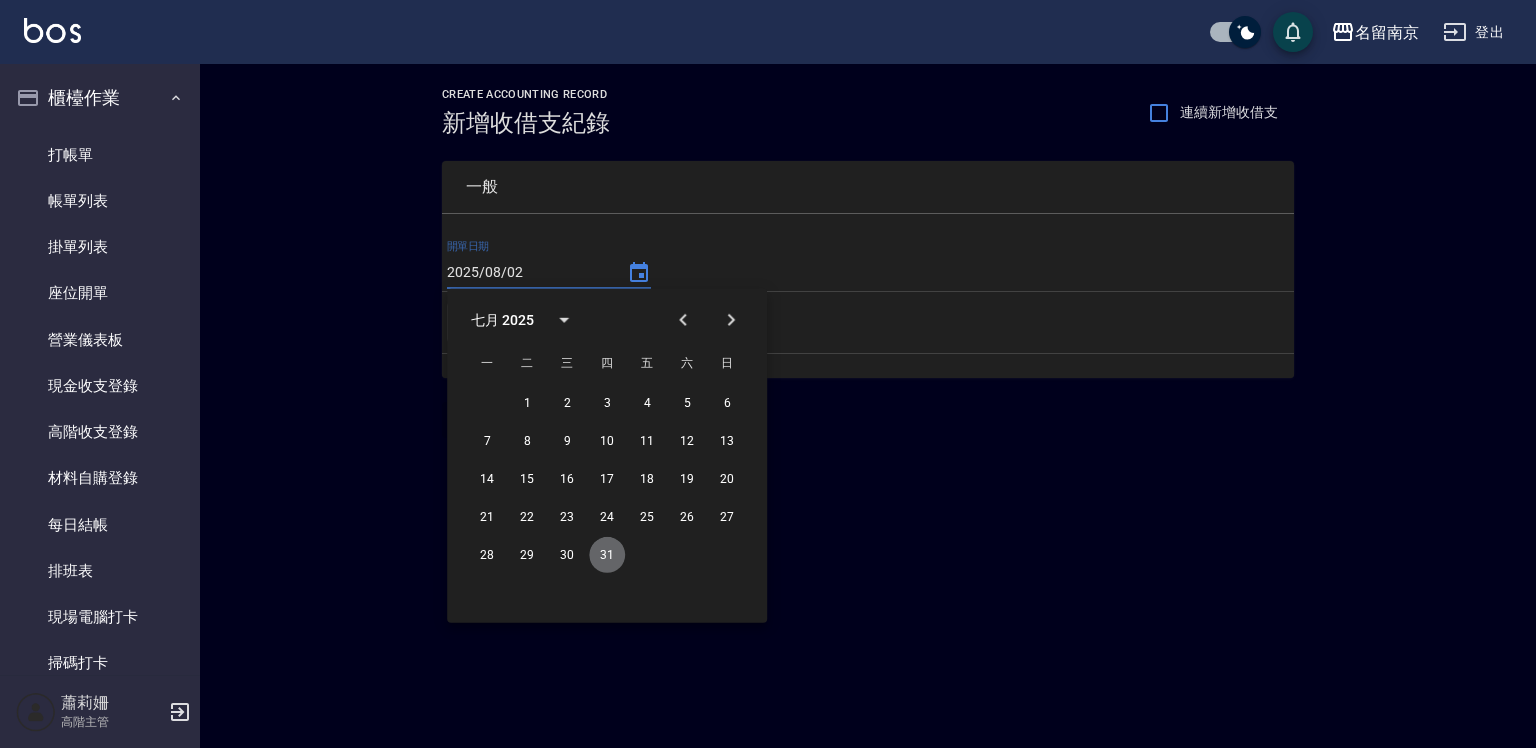 click on "31" at bounding box center (607, 555) 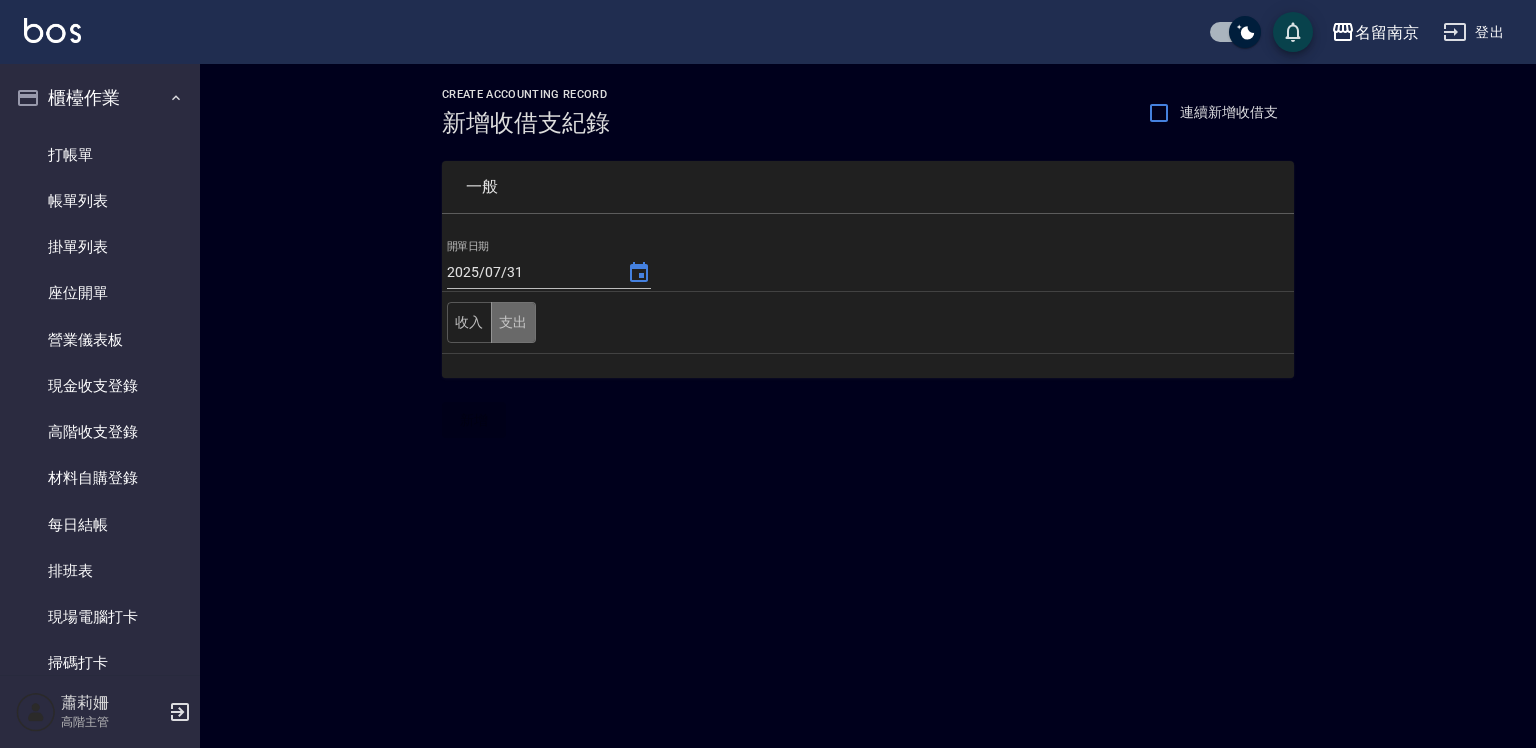 click on "支出" at bounding box center (513, 322) 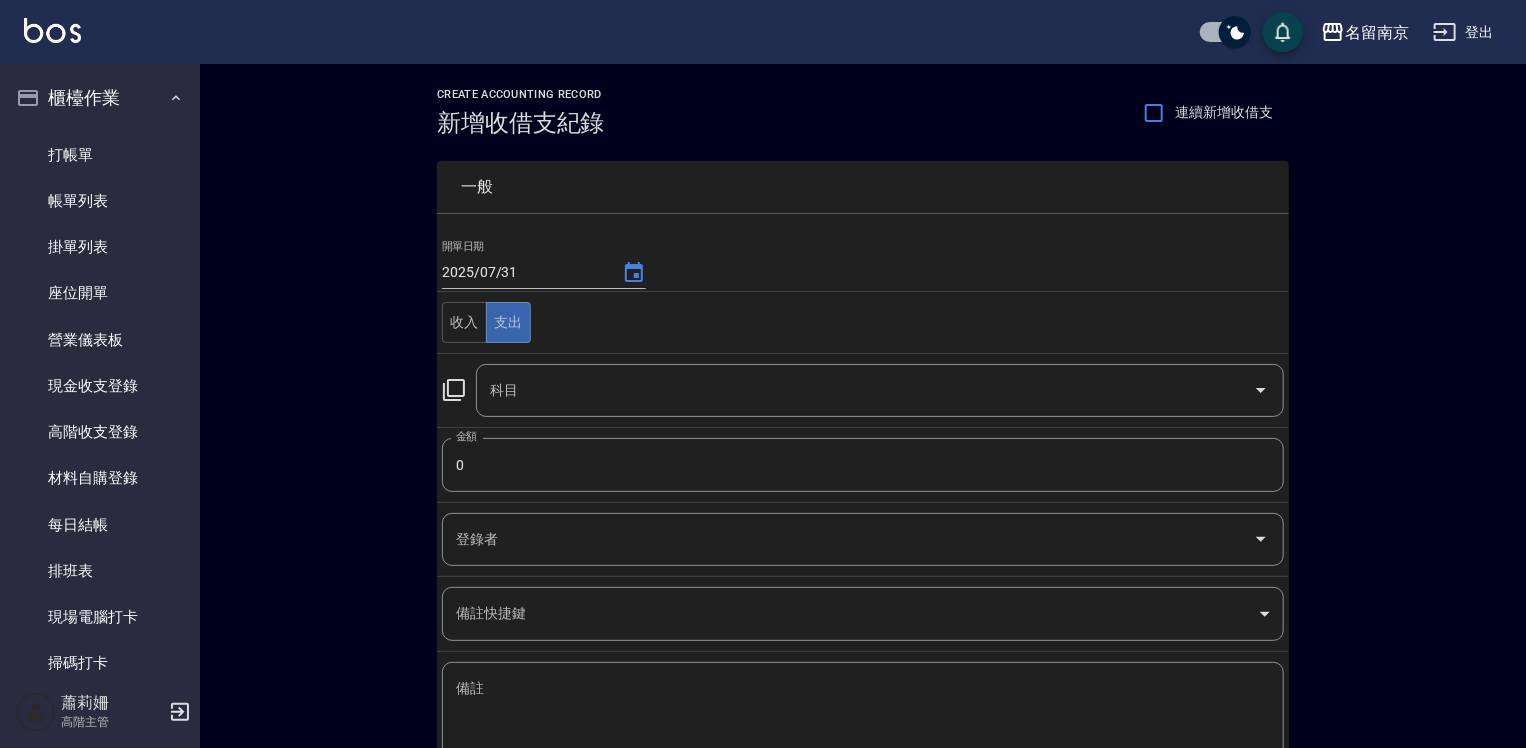 click 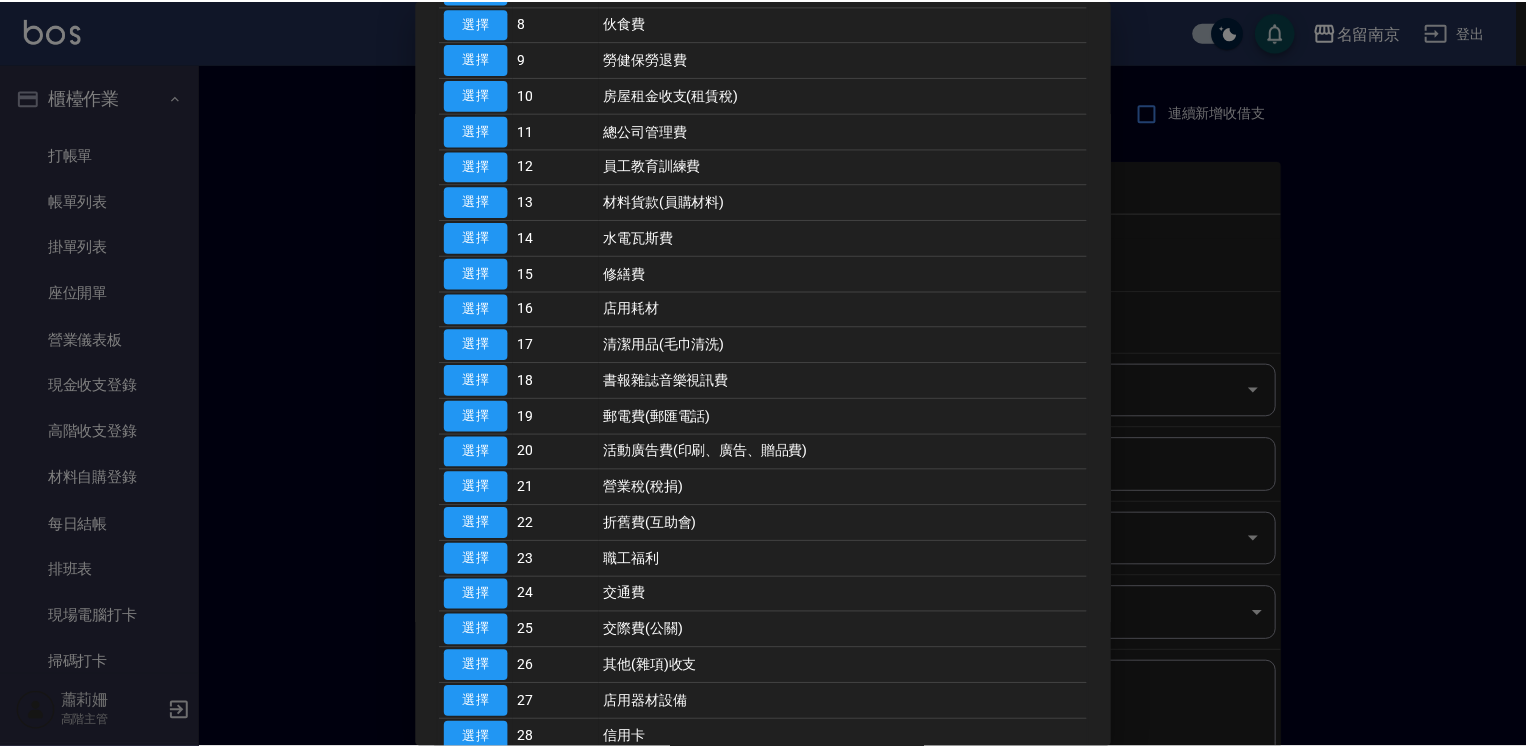 scroll, scrollTop: 300, scrollLeft: 0, axis: vertical 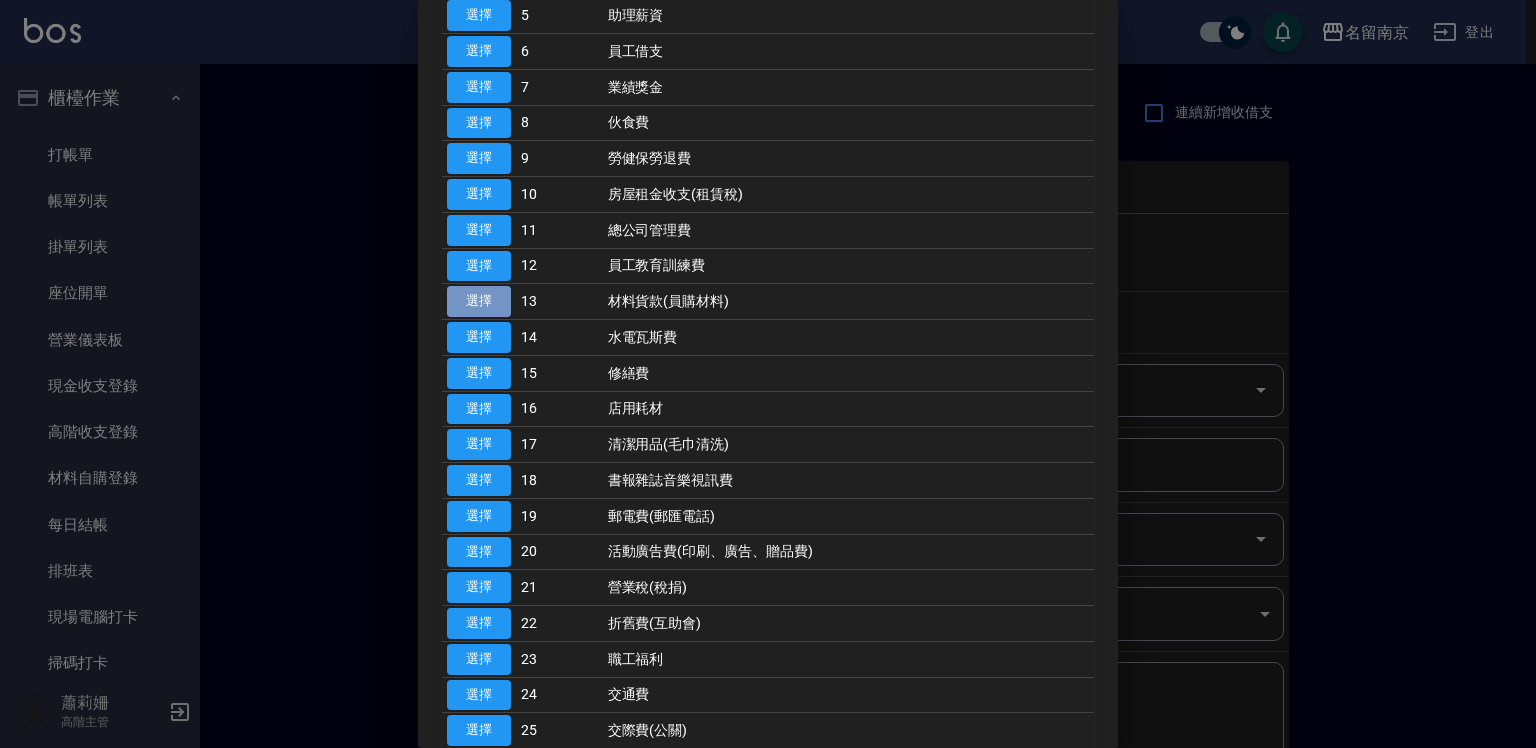 click on "選擇" at bounding box center (479, 301) 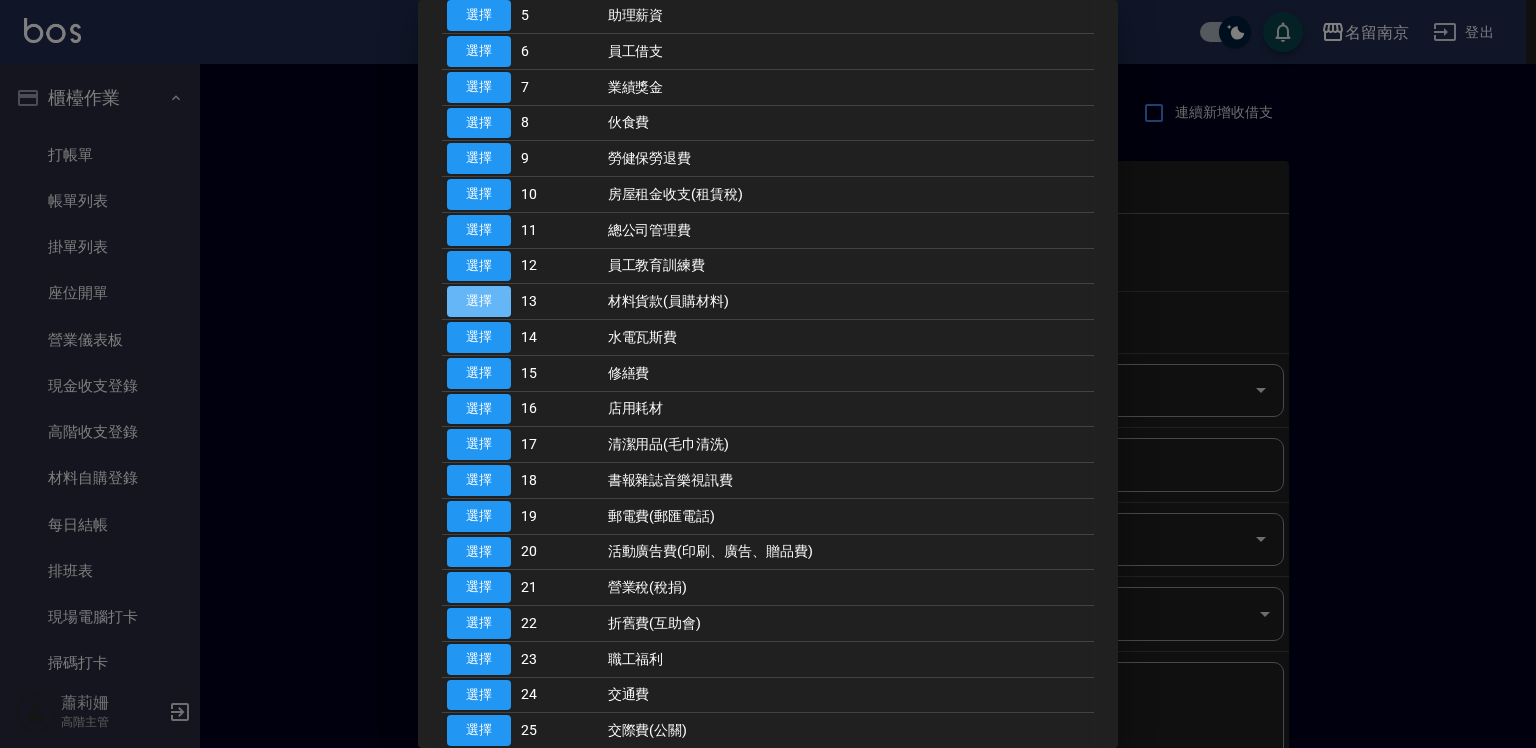 type on "13 材料貨款(員購材料)" 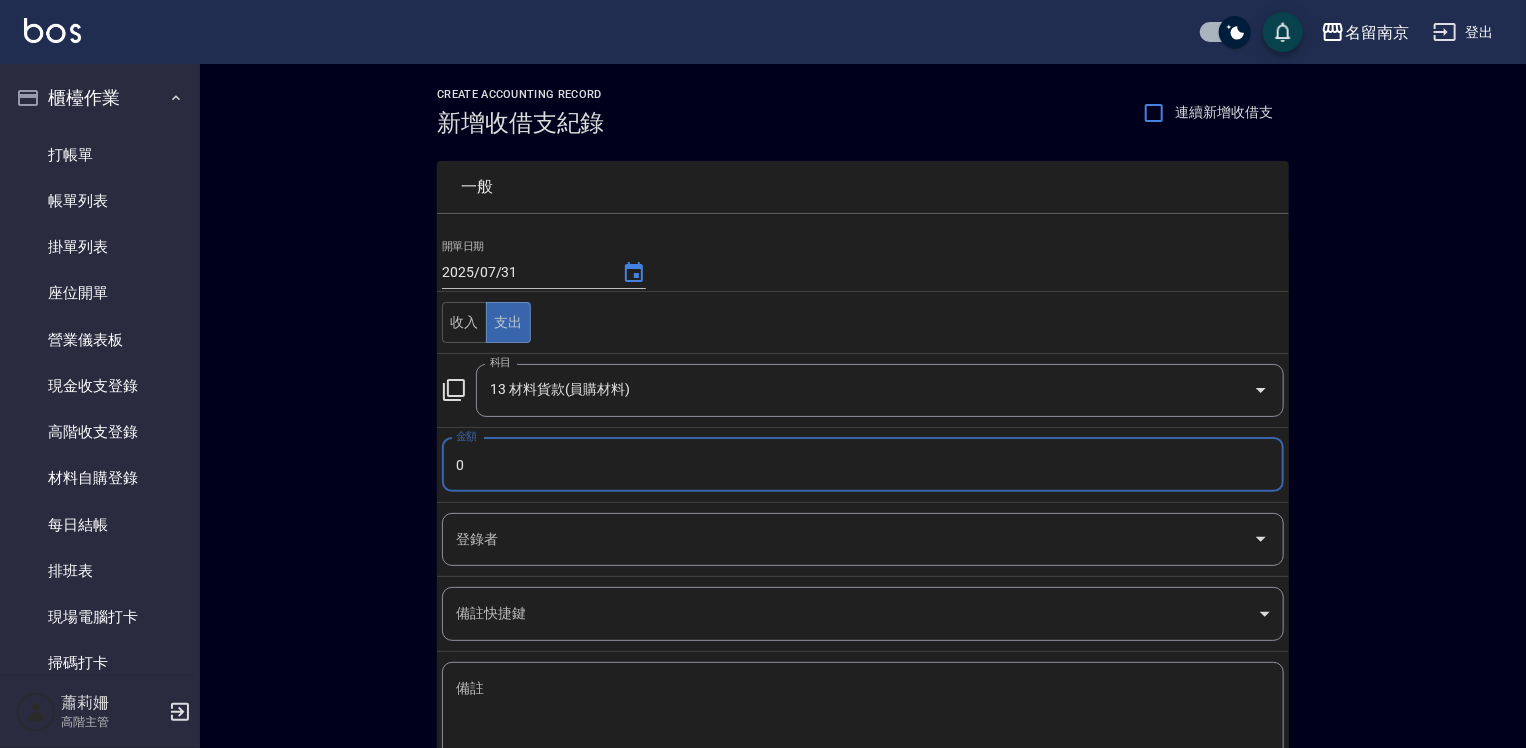 drag, startPoint x: 458, startPoint y: 450, endPoint x: 1027, endPoint y: 538, distance: 575.7647 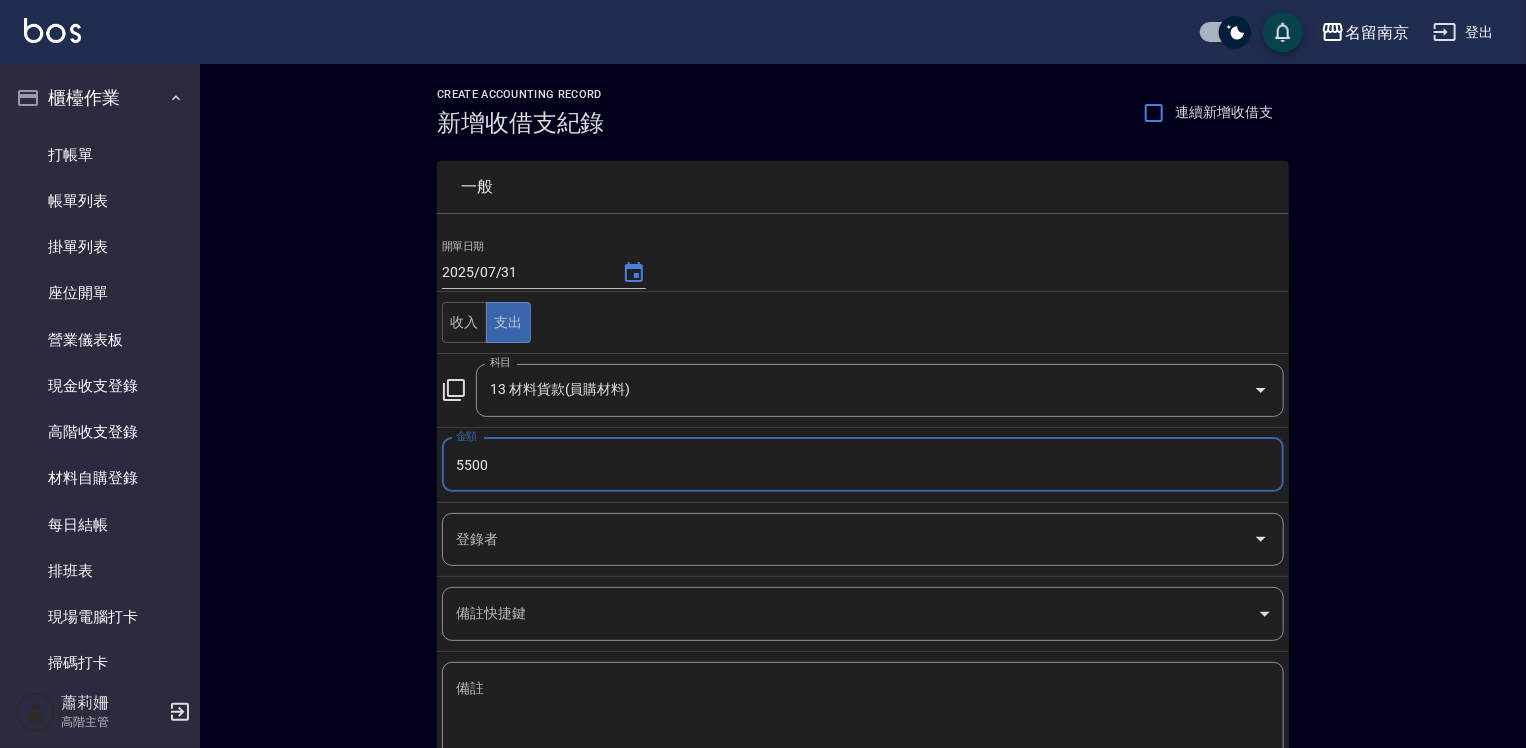 scroll, scrollTop: 132, scrollLeft: 0, axis: vertical 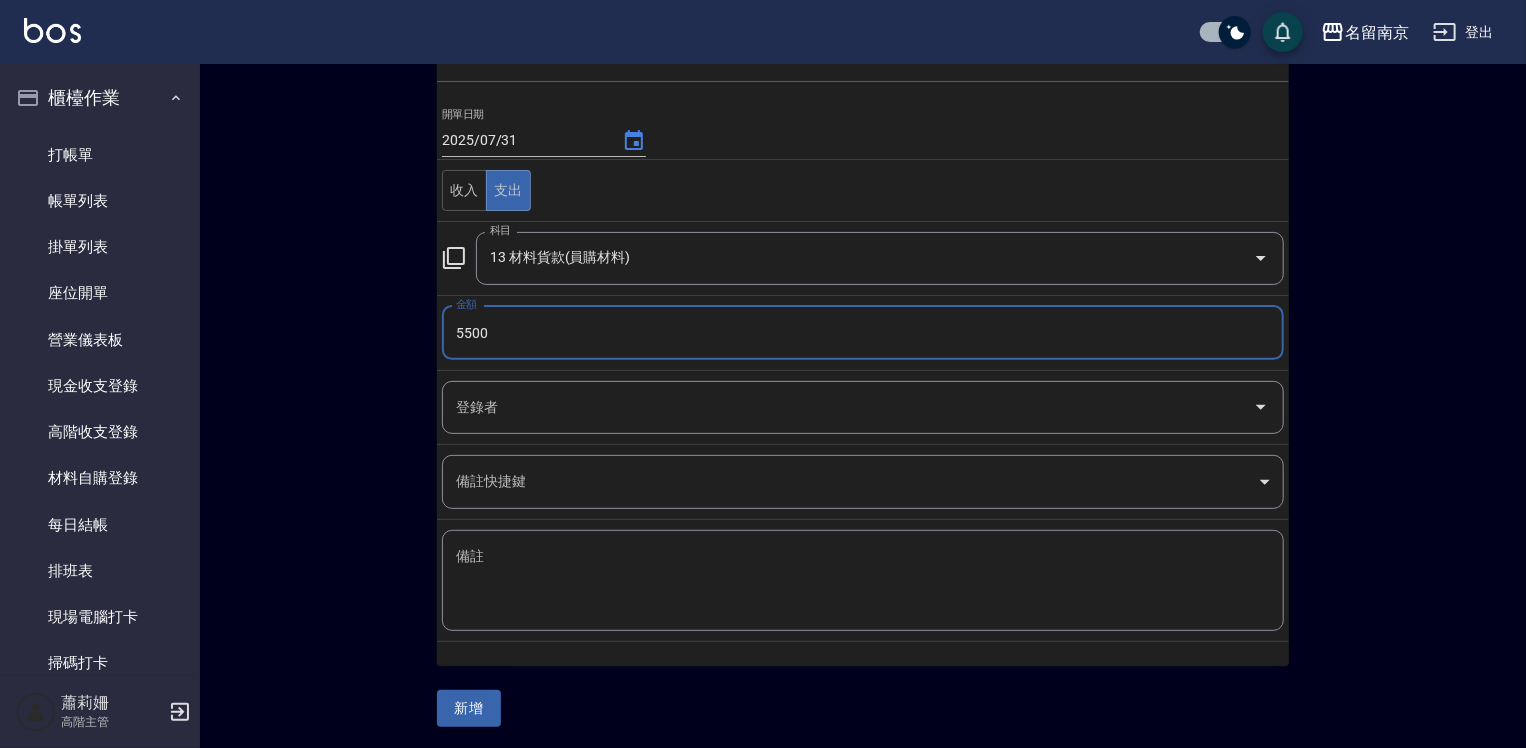 type on "5500" 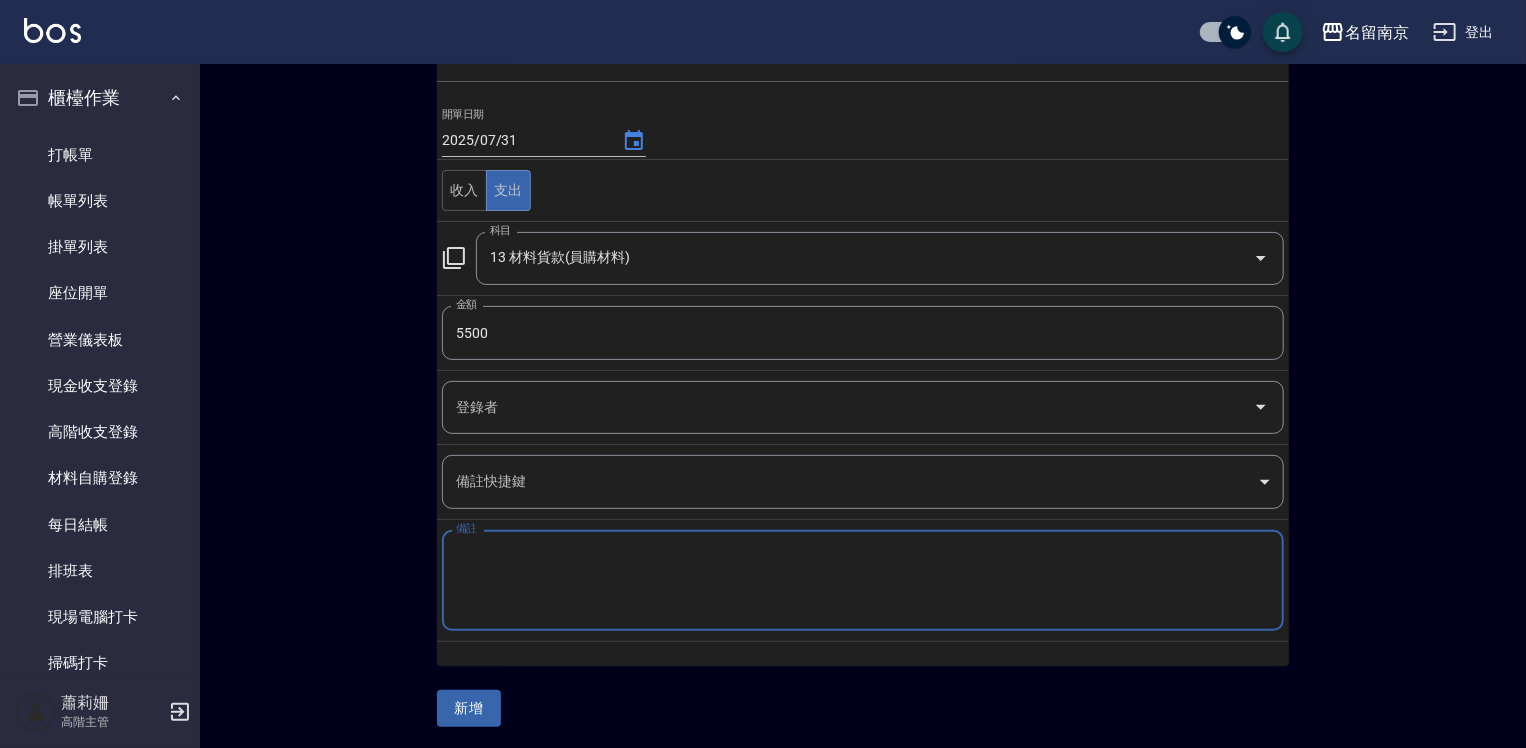 click on "備註" at bounding box center [863, 581] 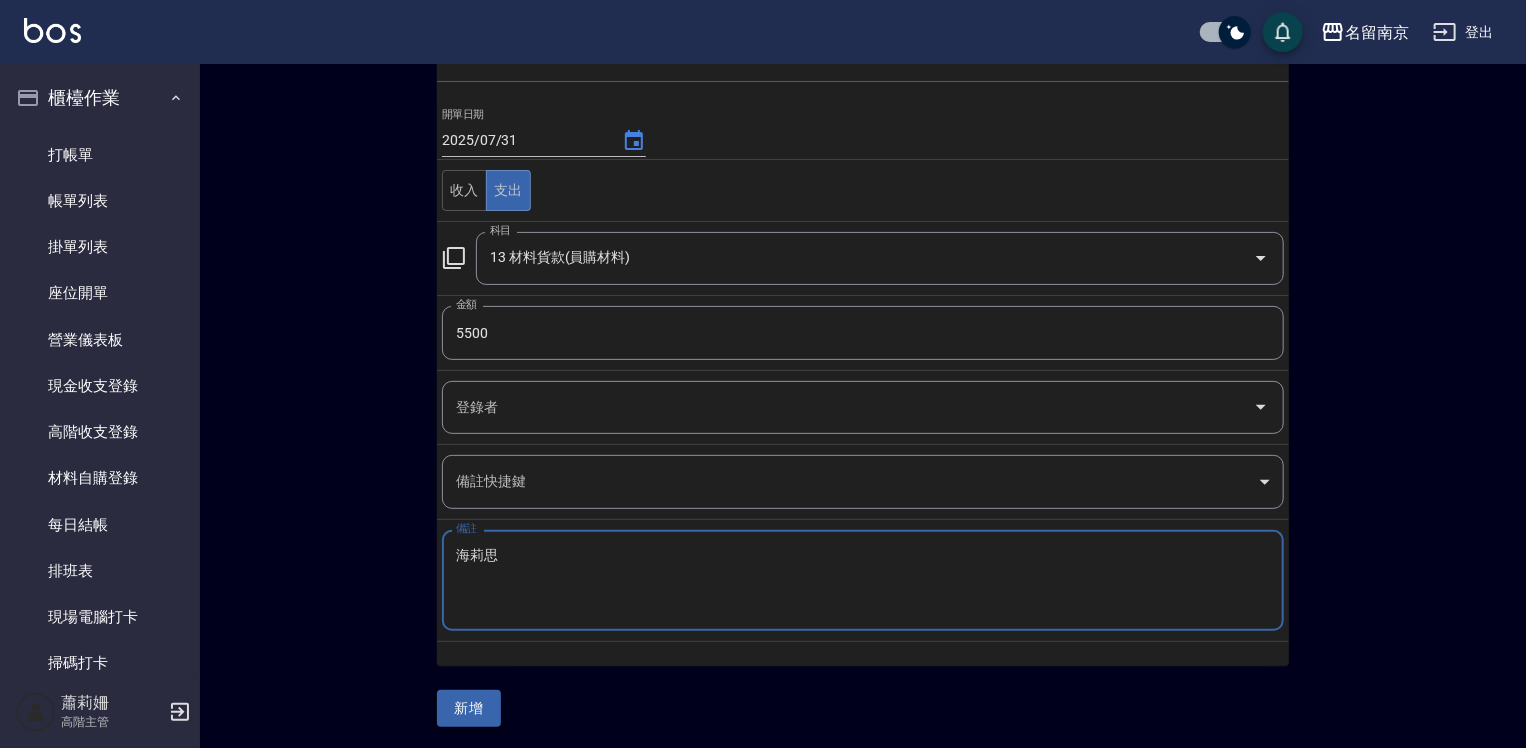 type on "海莉思" 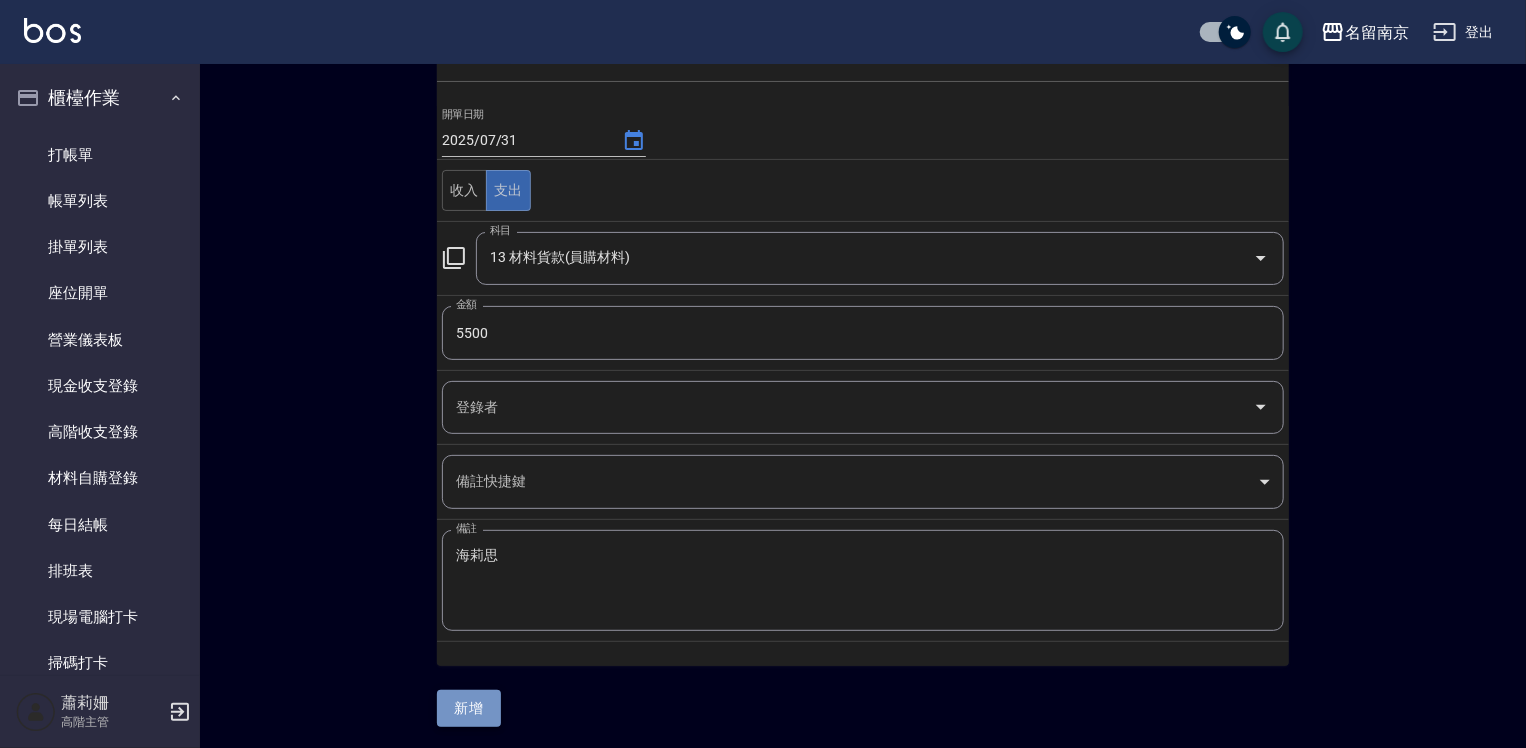 click on "新增" at bounding box center (469, 708) 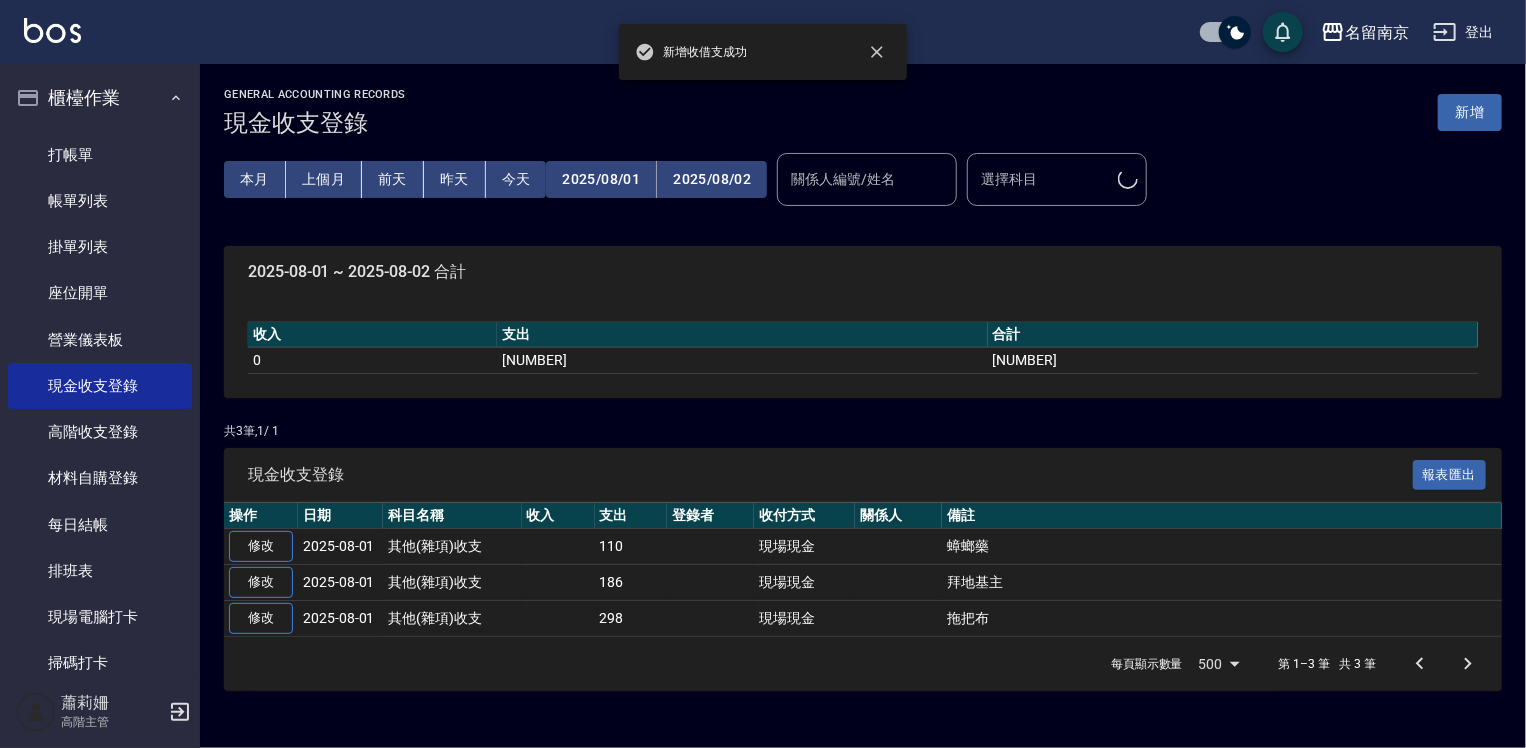 scroll, scrollTop: 0, scrollLeft: 0, axis: both 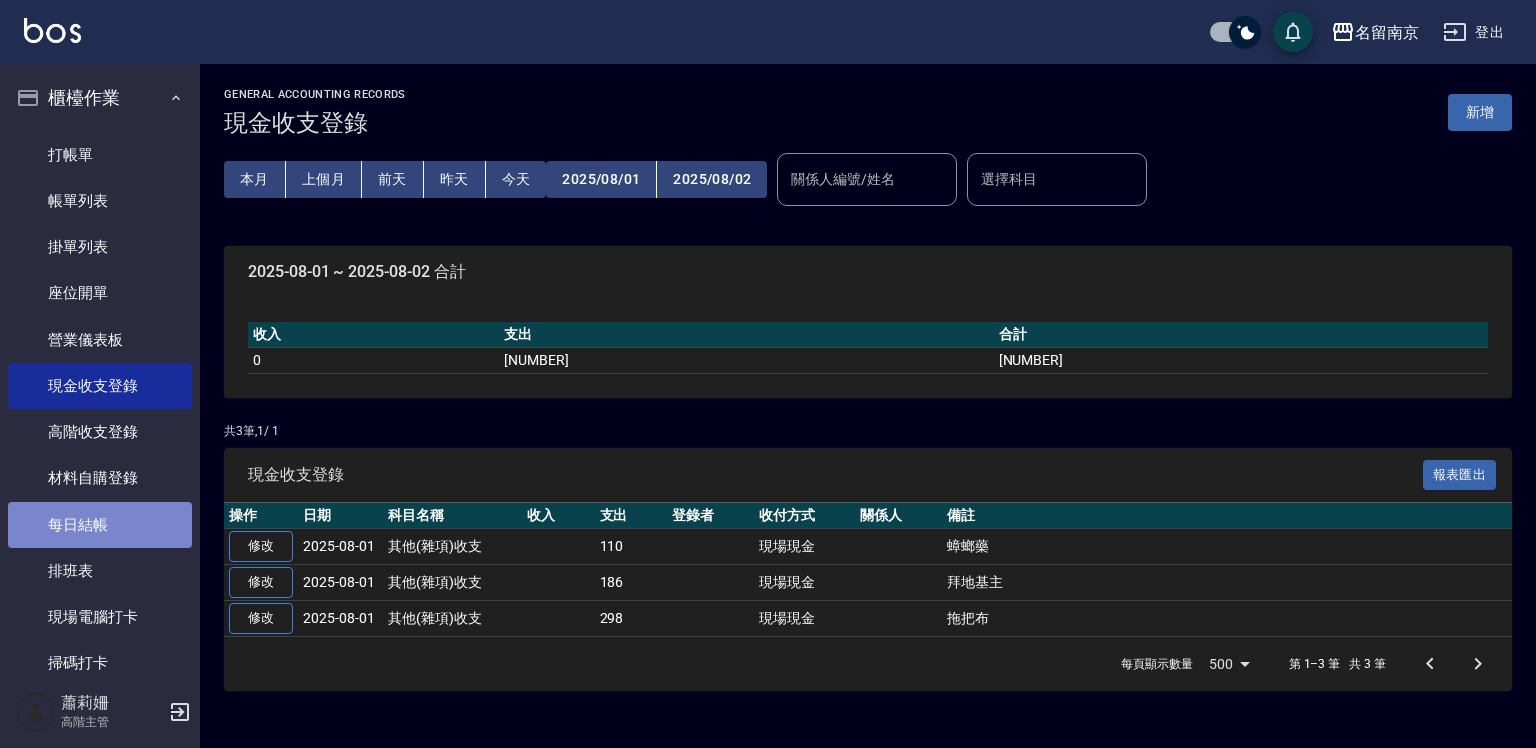 click on "每日結帳" at bounding box center [100, 525] 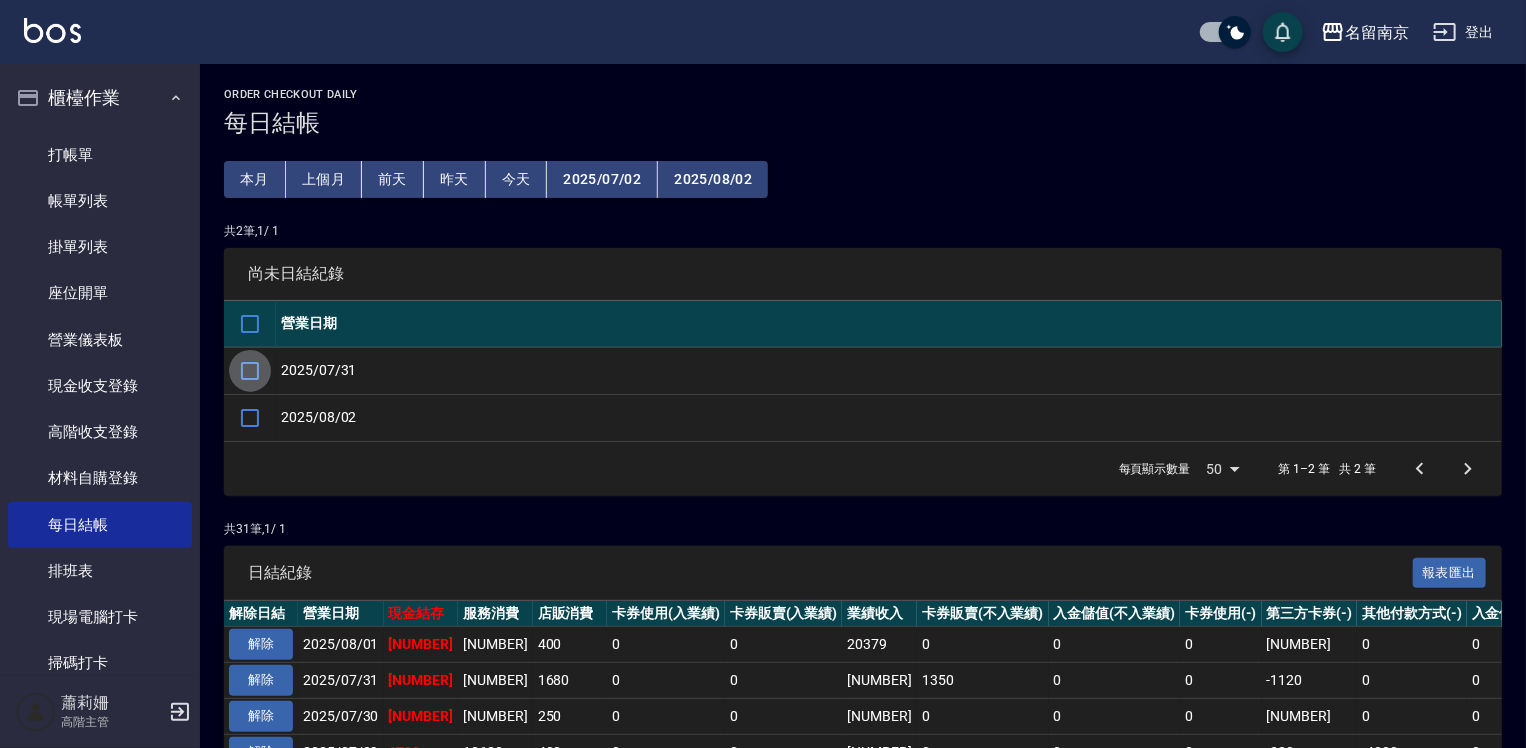 click at bounding box center (250, 371) 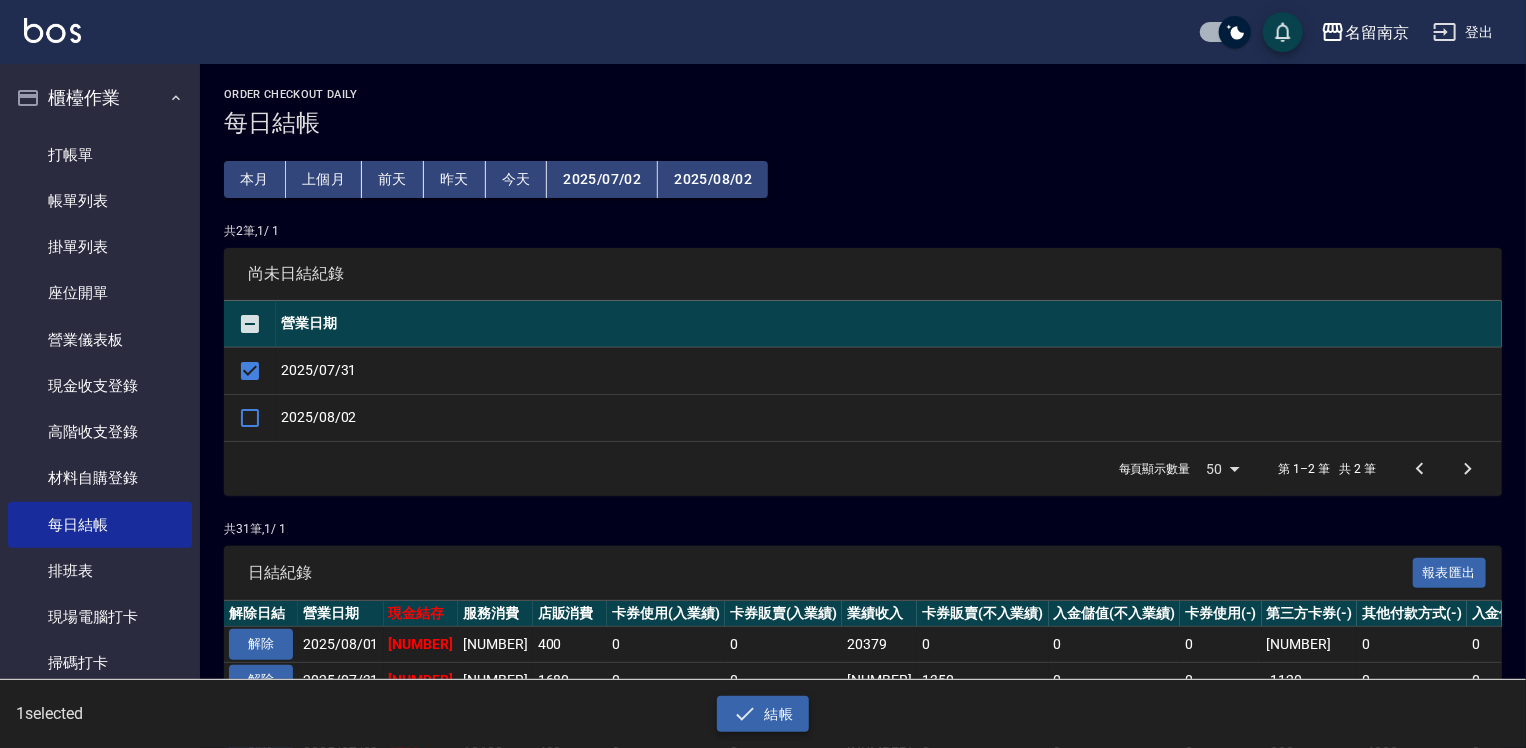 click on "結帳" at bounding box center (763, 714) 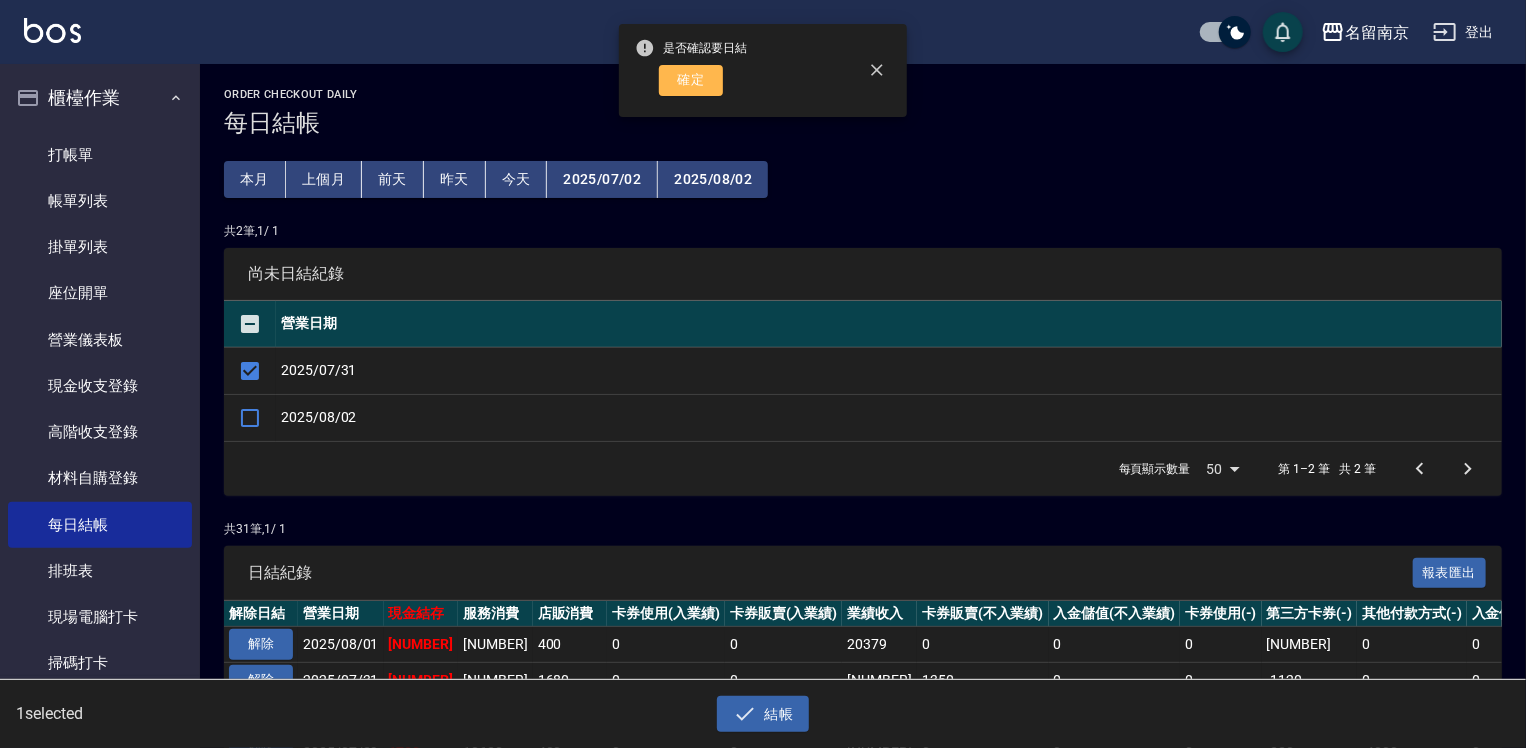 click on "確定" at bounding box center [691, 80] 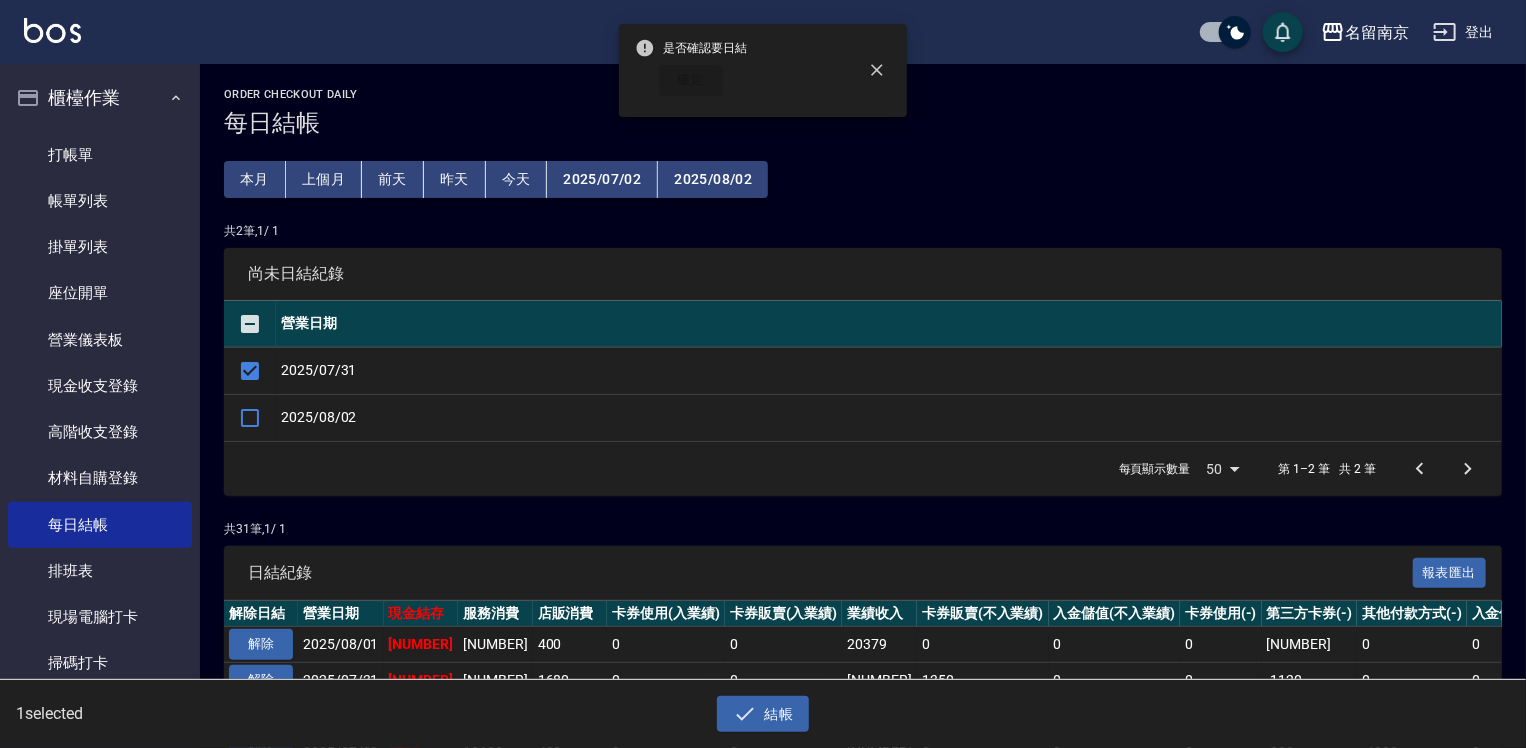 checkbox on "false" 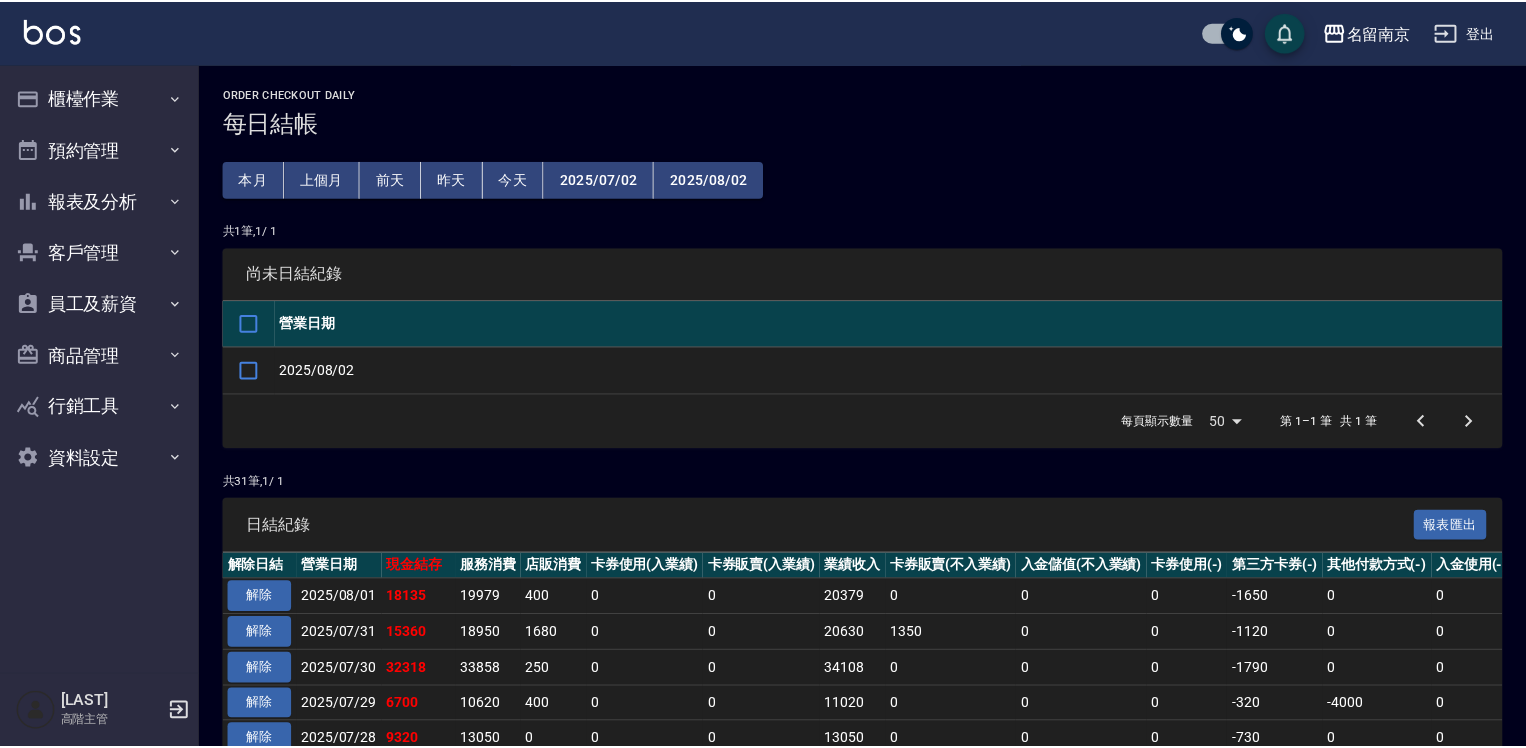 scroll, scrollTop: 0, scrollLeft: 0, axis: both 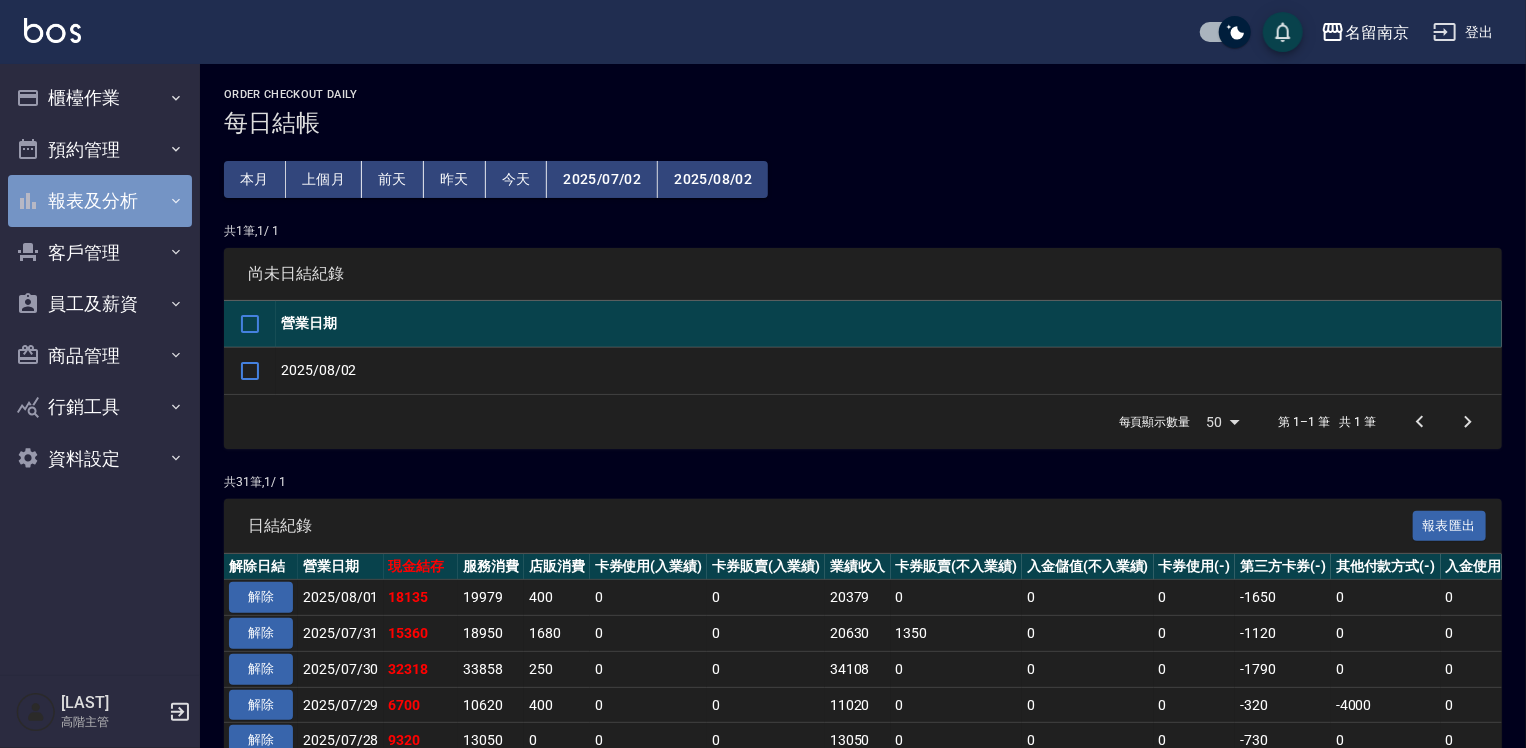 click on "報表及分析" at bounding box center [100, 201] 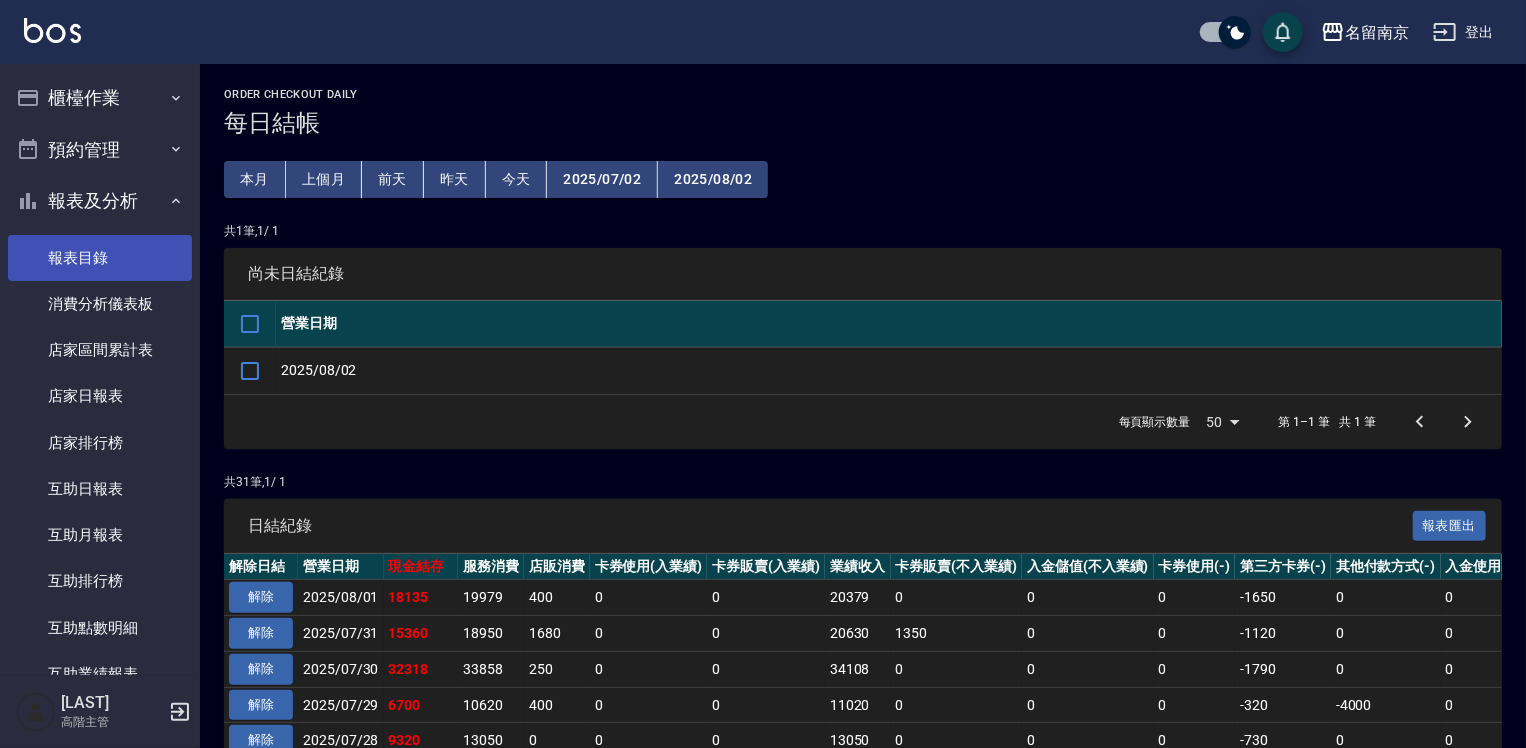 click on "報表目錄" at bounding box center [100, 258] 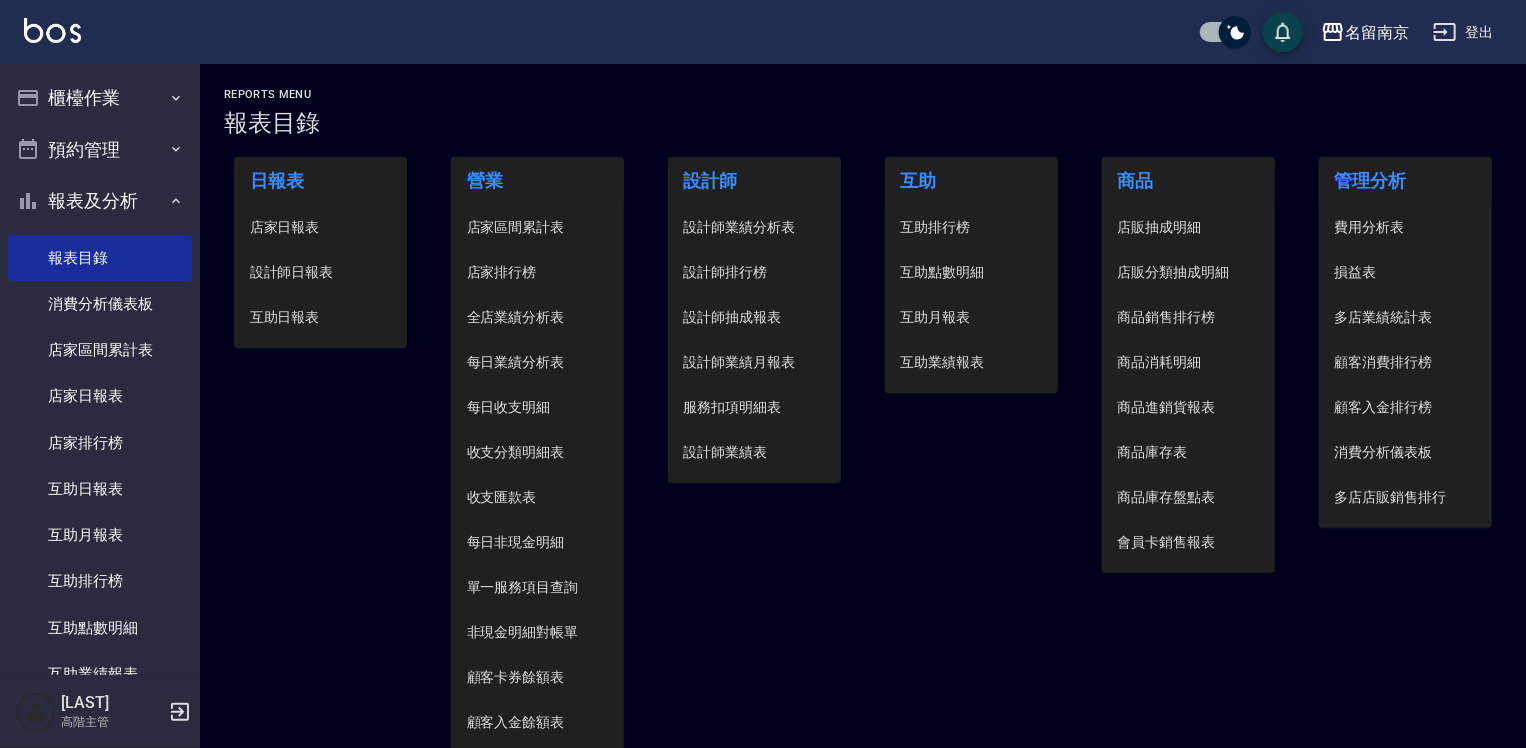 click on "店家日報表" at bounding box center [321, 227] 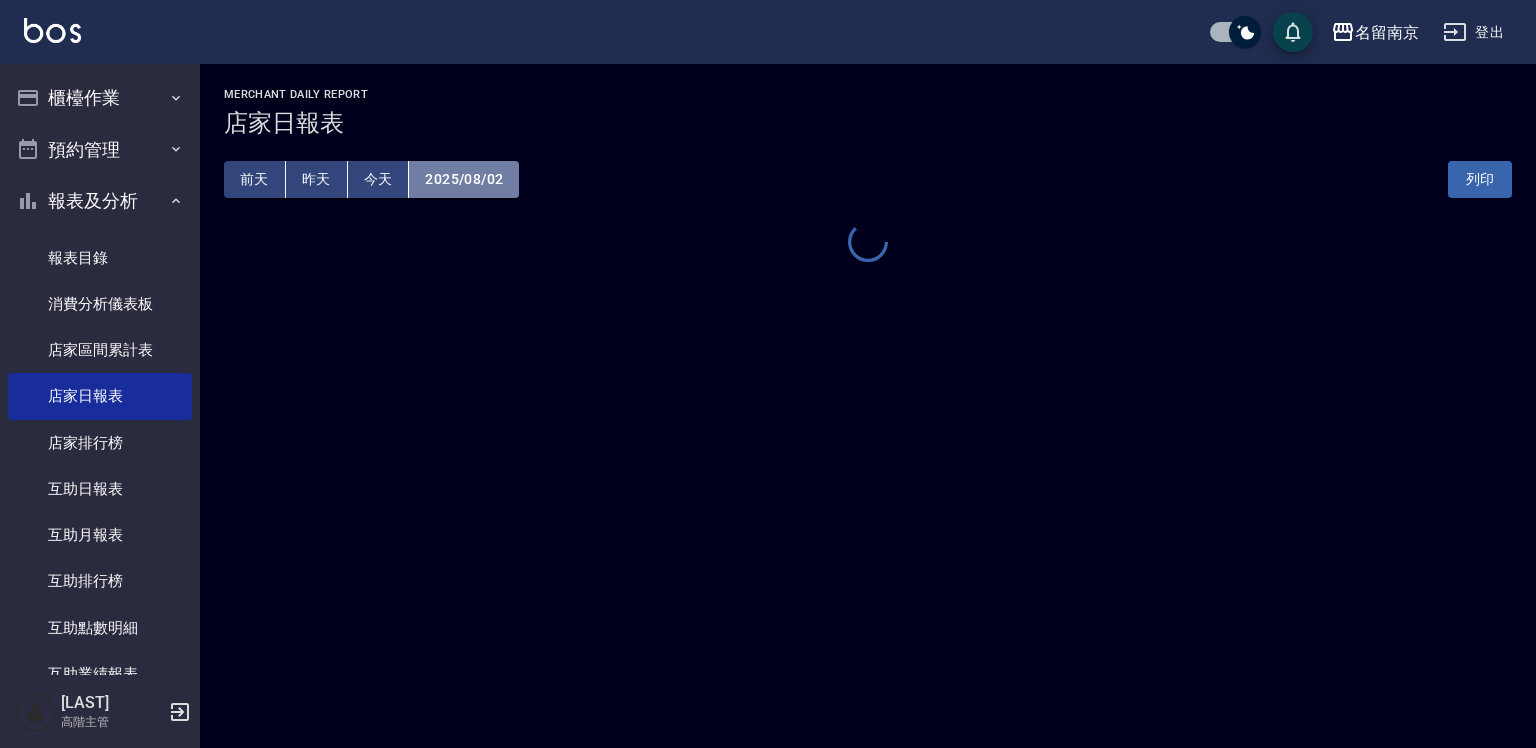 click on "2025/08/02" at bounding box center [464, 179] 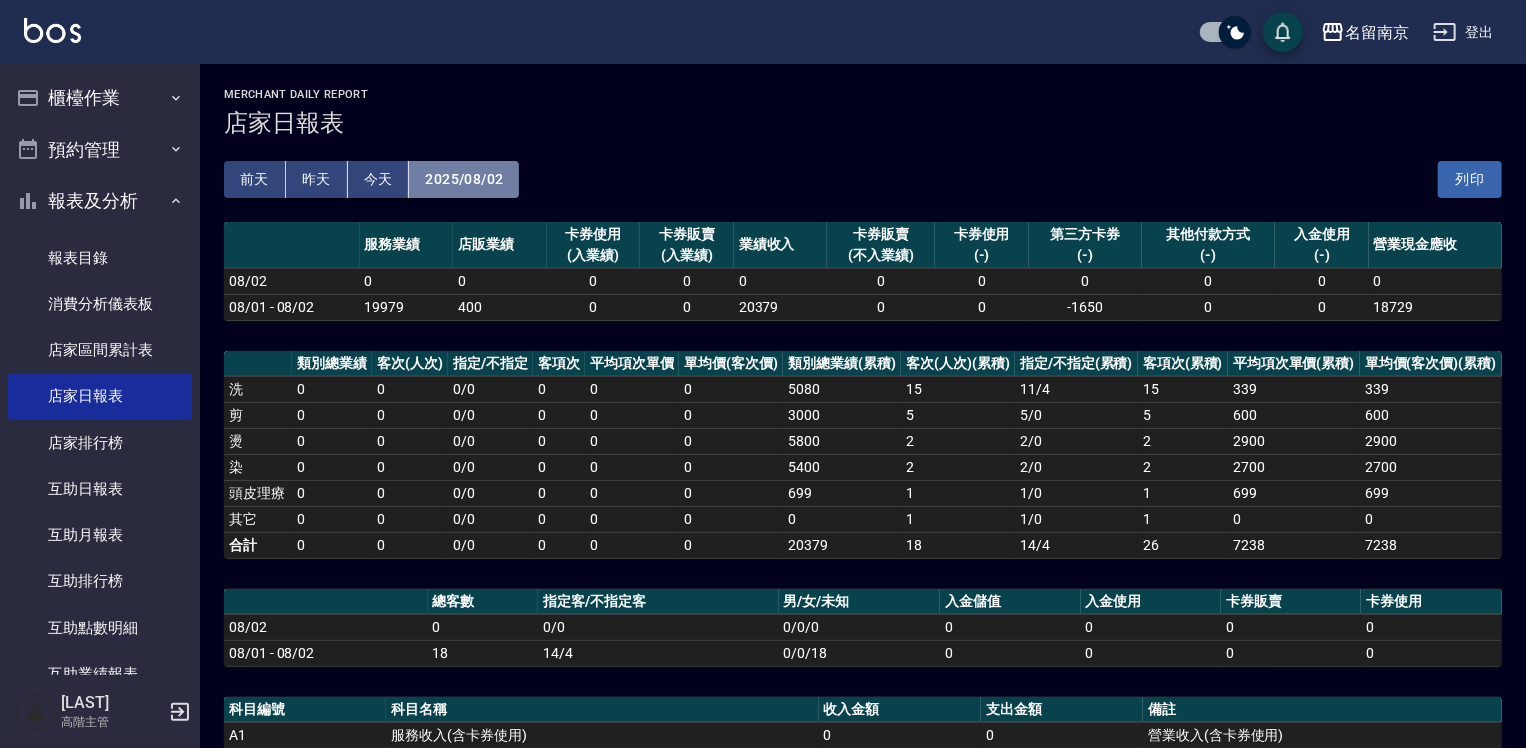 click on "2025/08/02" at bounding box center [464, 179] 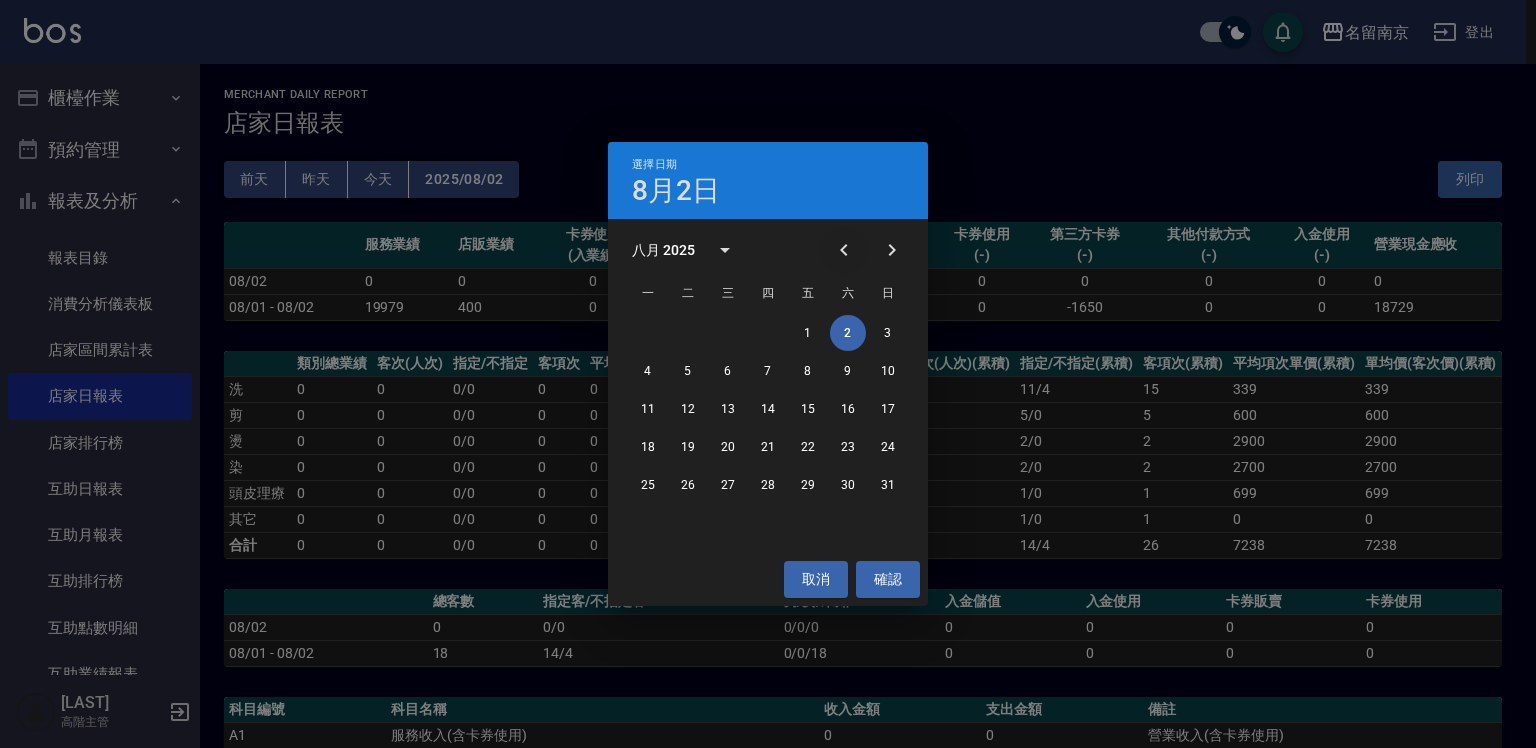 click 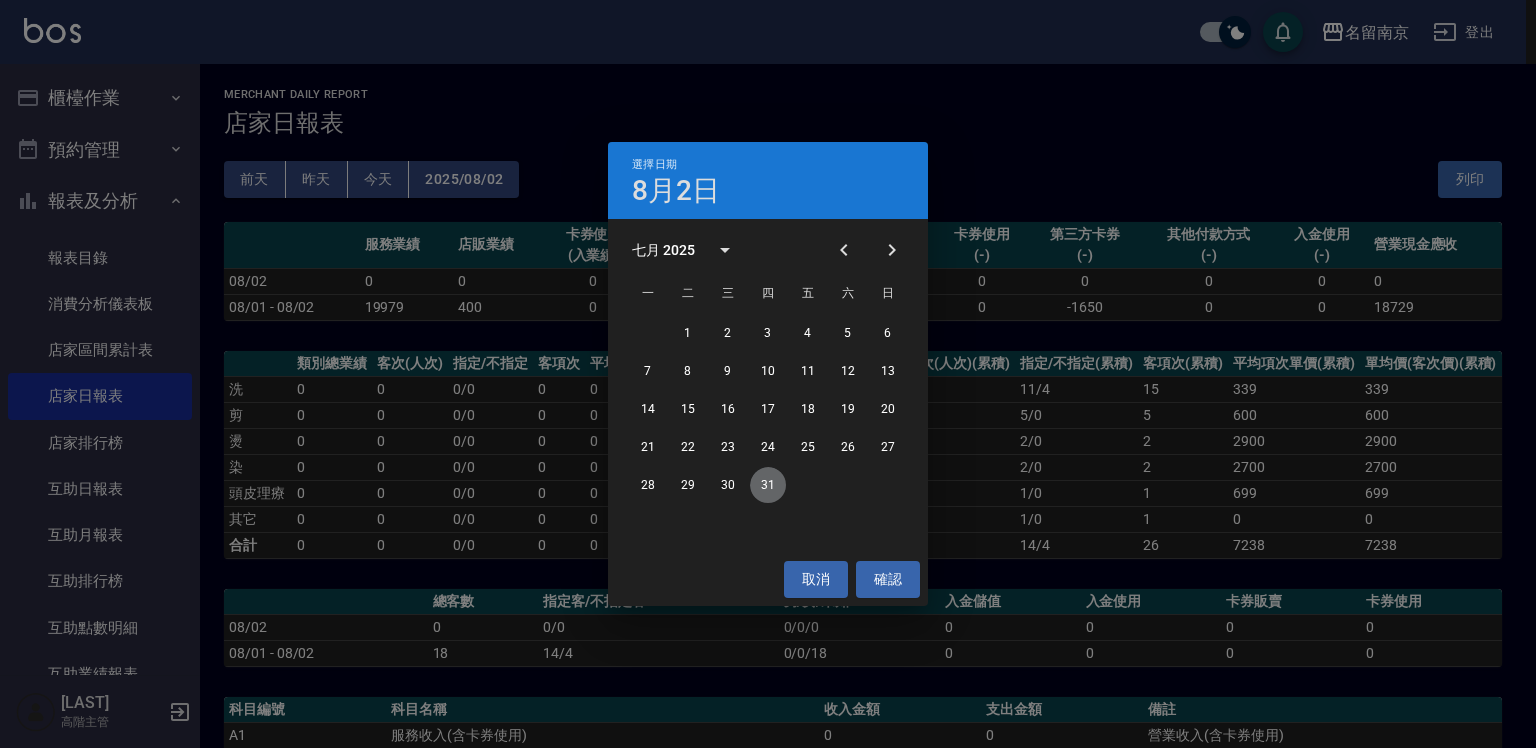 click on "31" at bounding box center (768, 485) 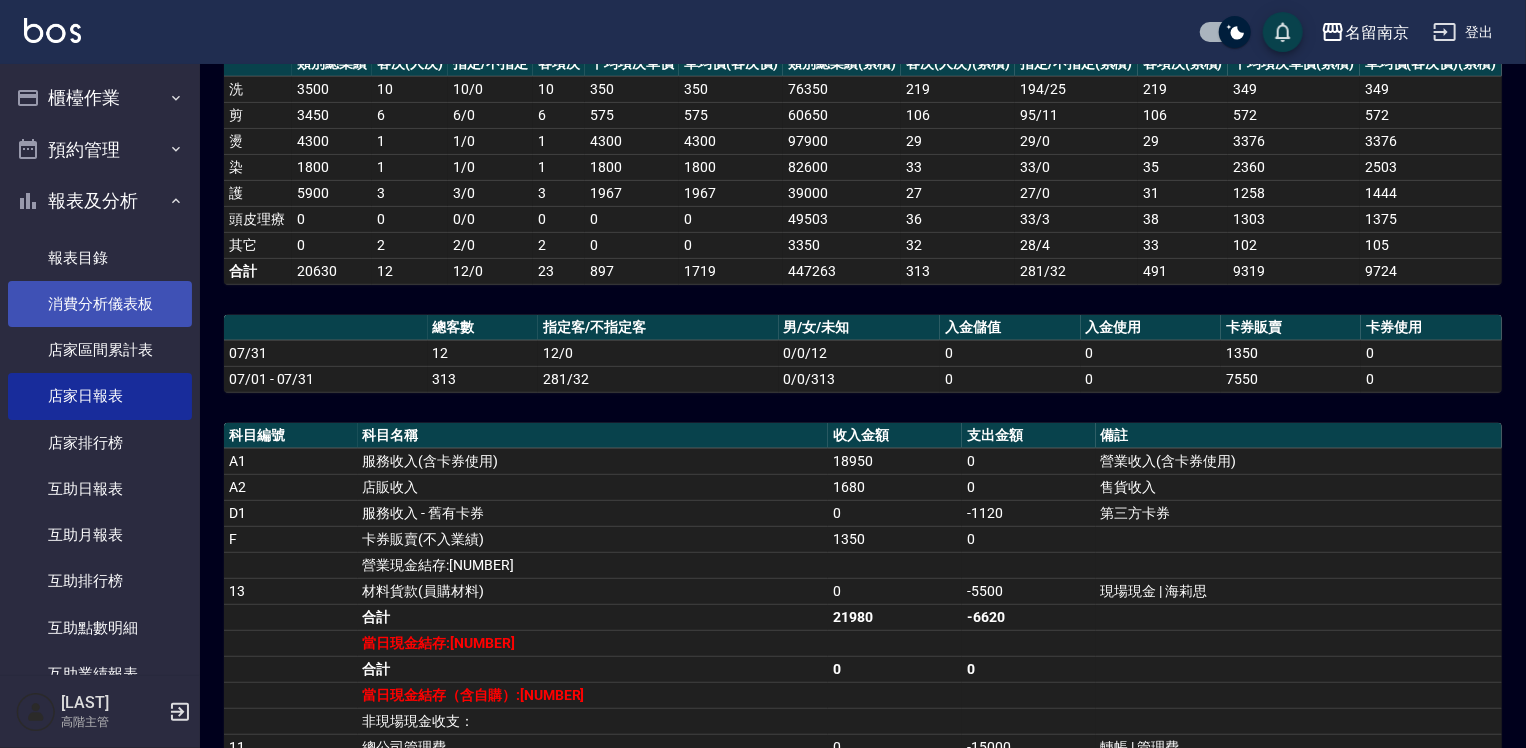 scroll, scrollTop: 0, scrollLeft: 0, axis: both 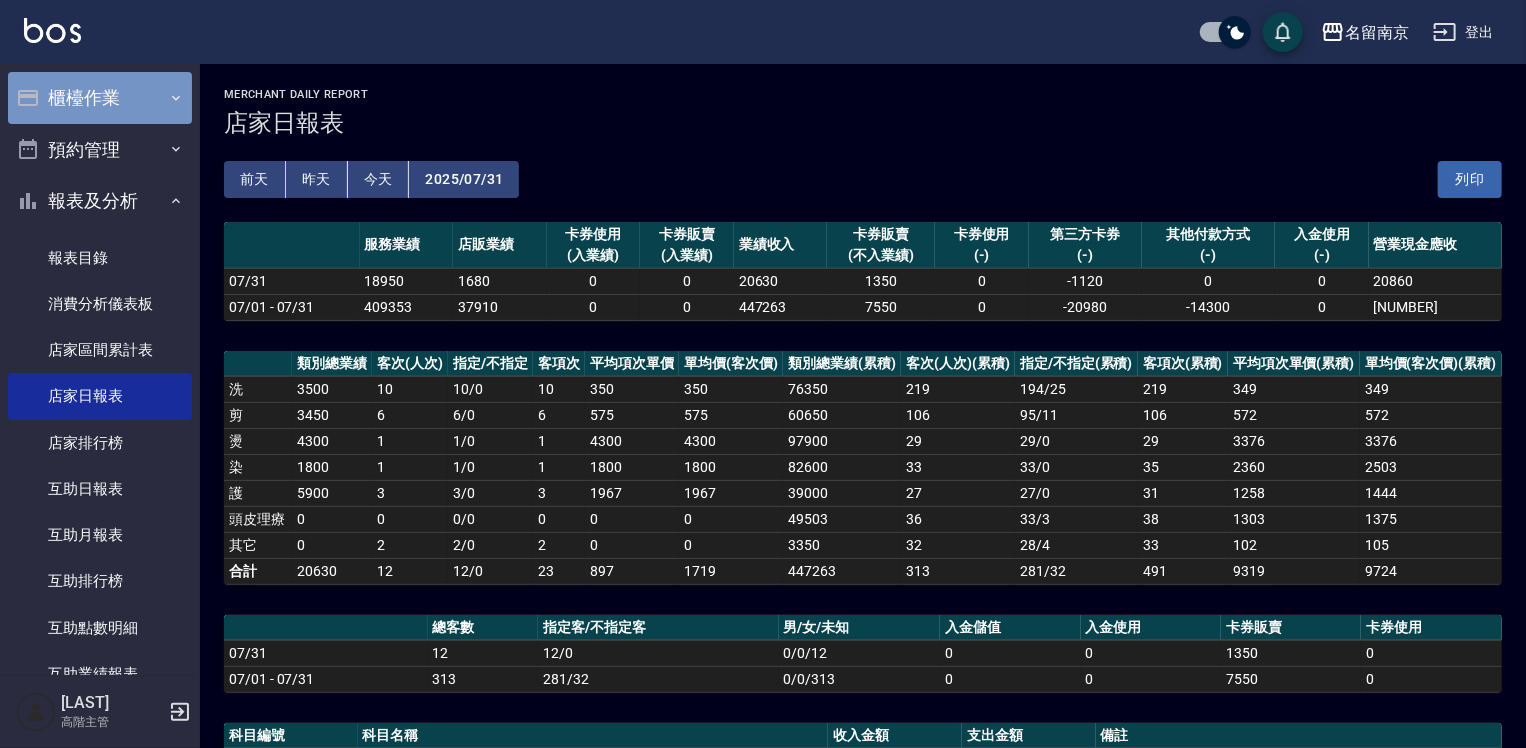 click on "櫃檯作業" at bounding box center [100, 98] 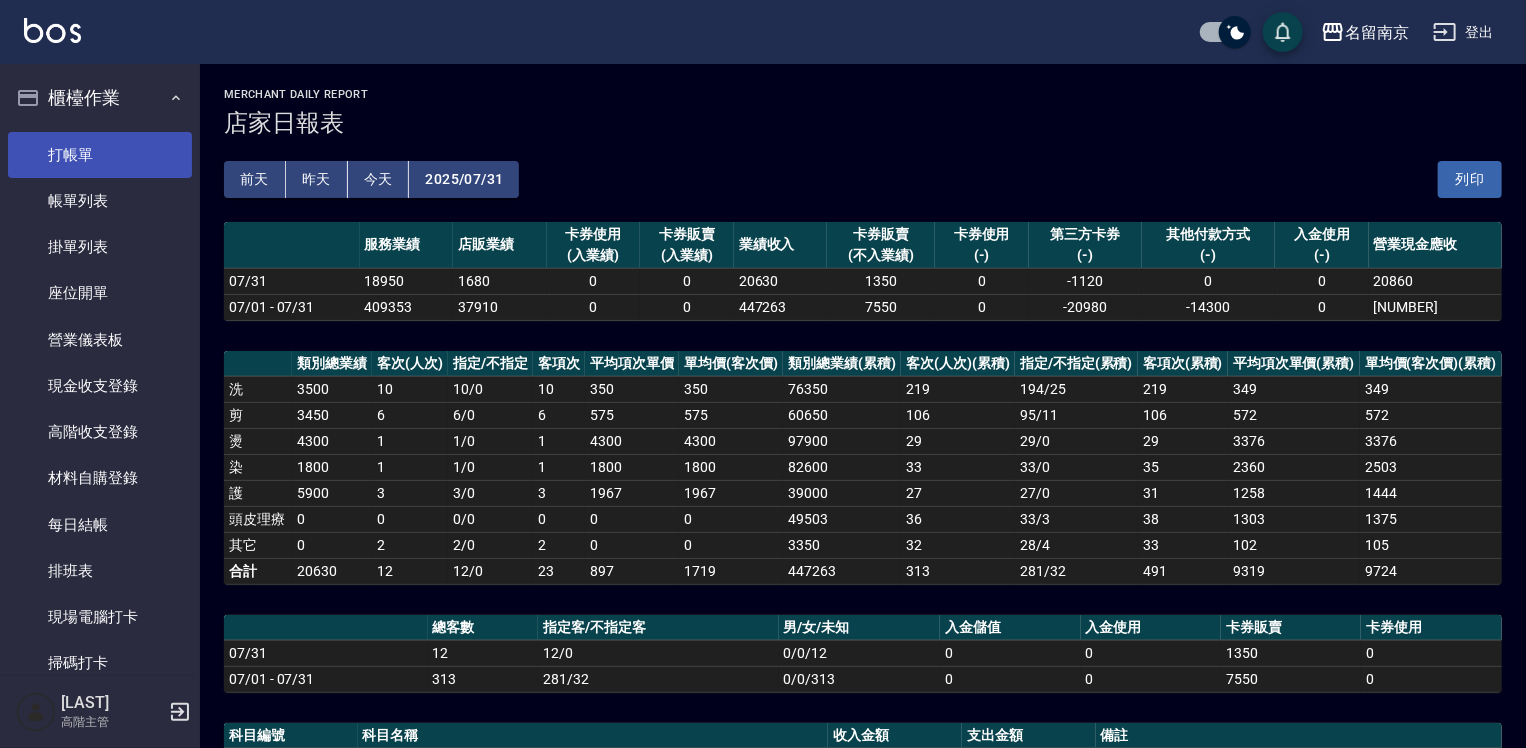 click on "打帳單" at bounding box center [100, 155] 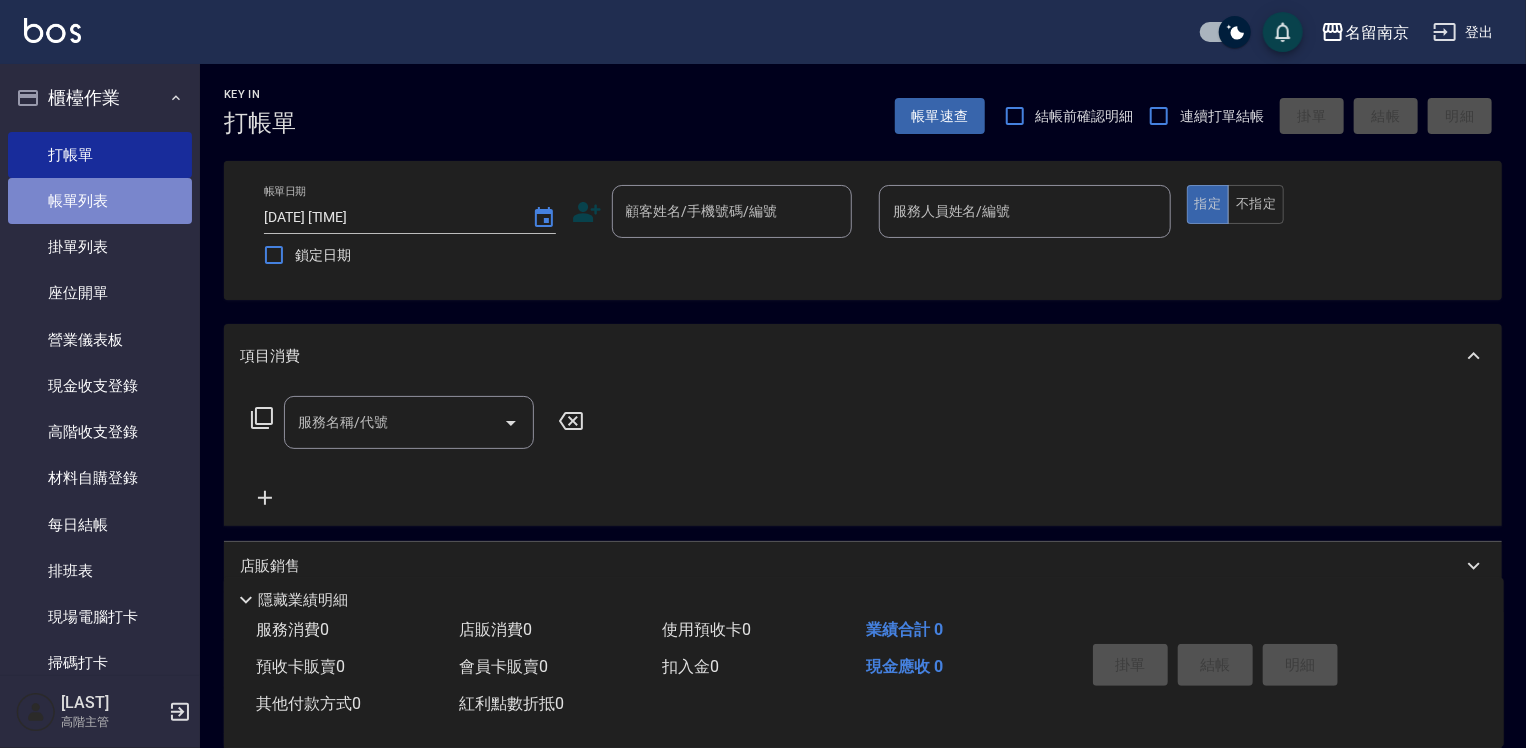 click on "帳單列表" at bounding box center [100, 201] 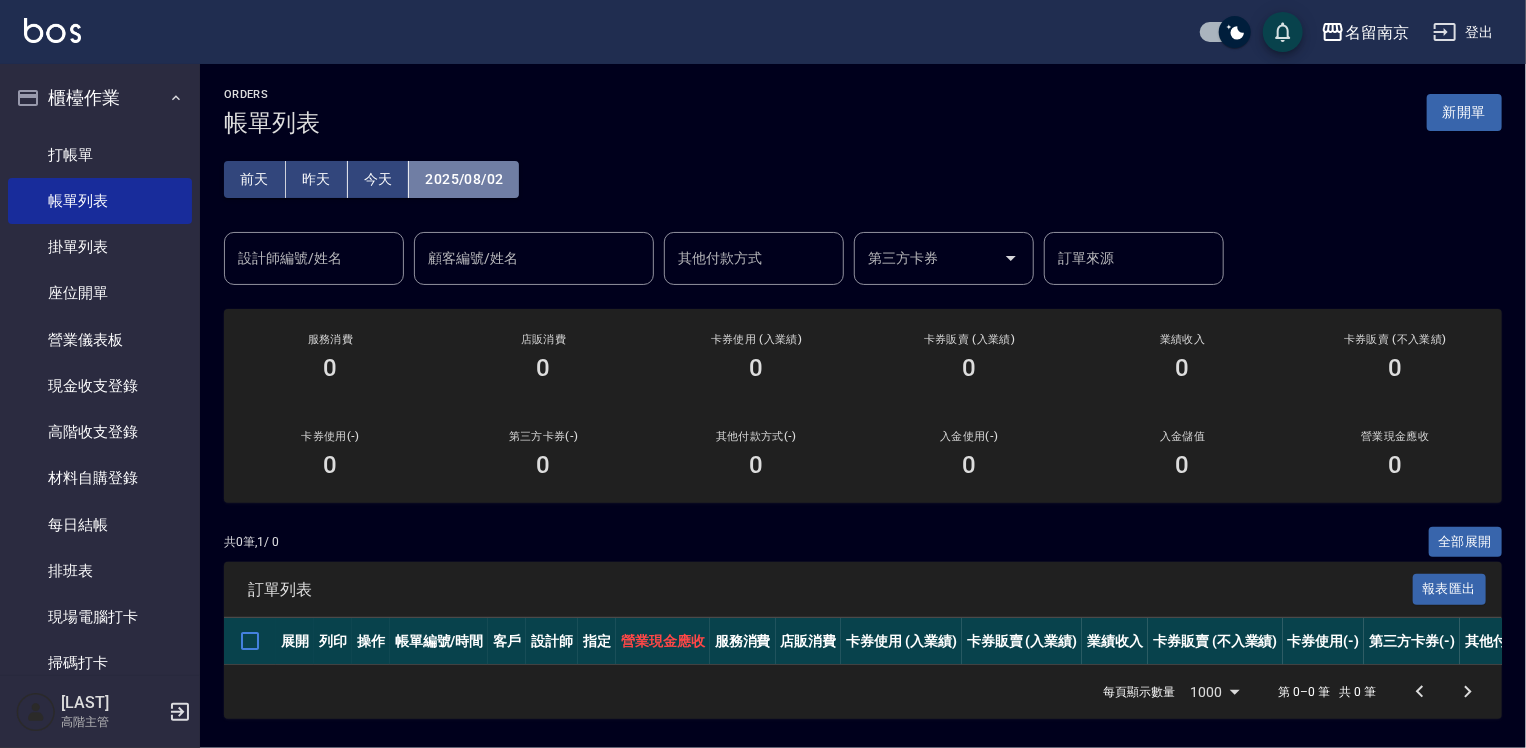 click on "2025/08/02" at bounding box center [464, 179] 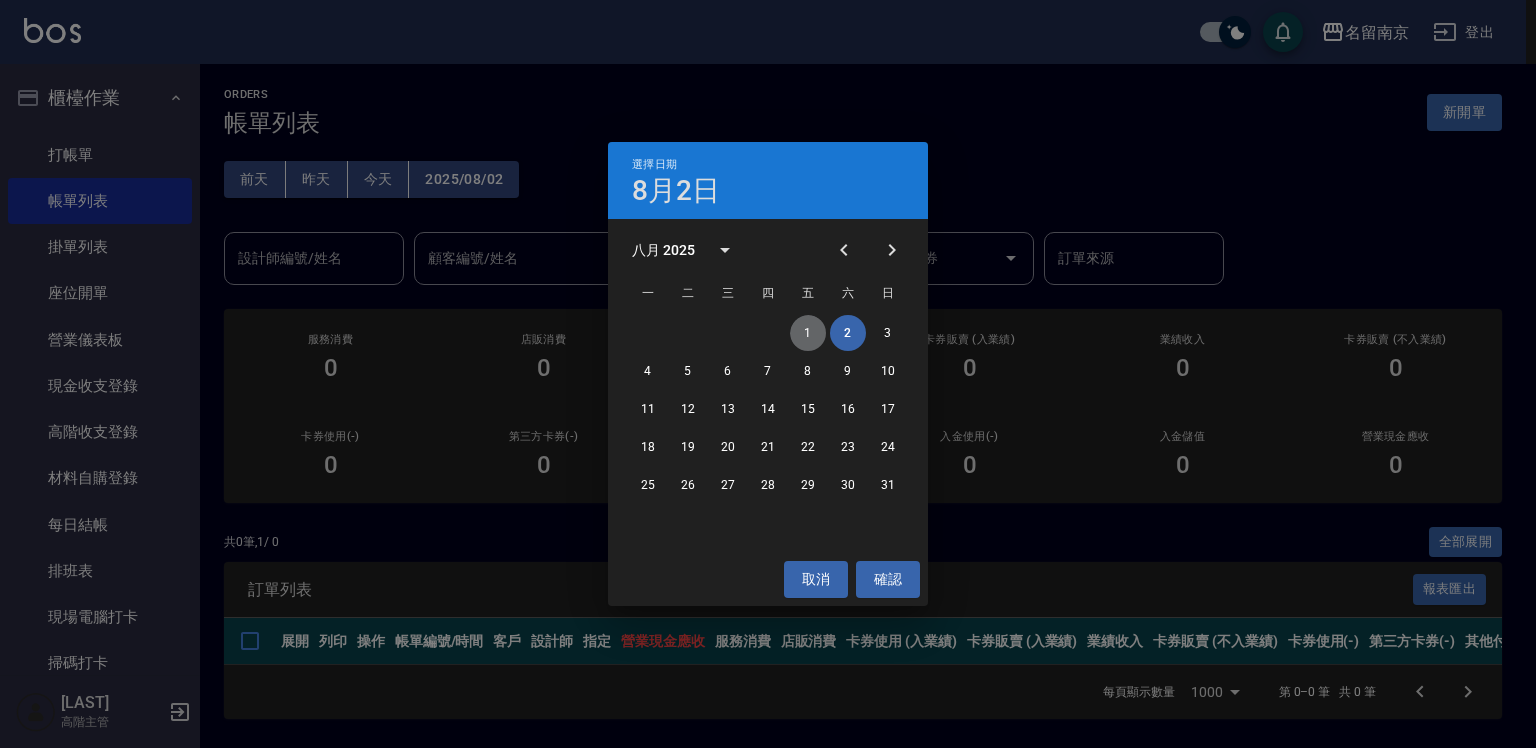 click on "1" at bounding box center (808, 333) 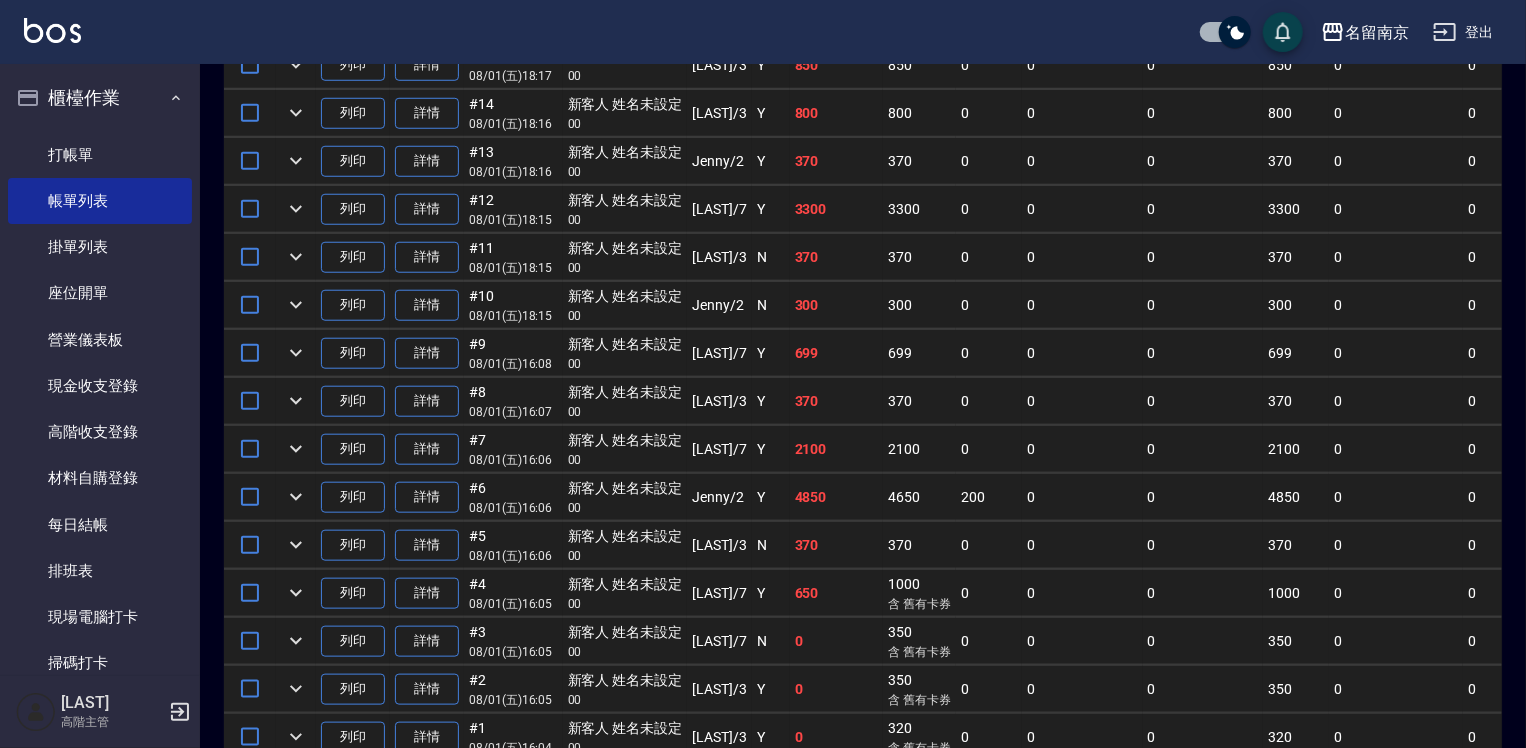 scroll, scrollTop: 567, scrollLeft: 0, axis: vertical 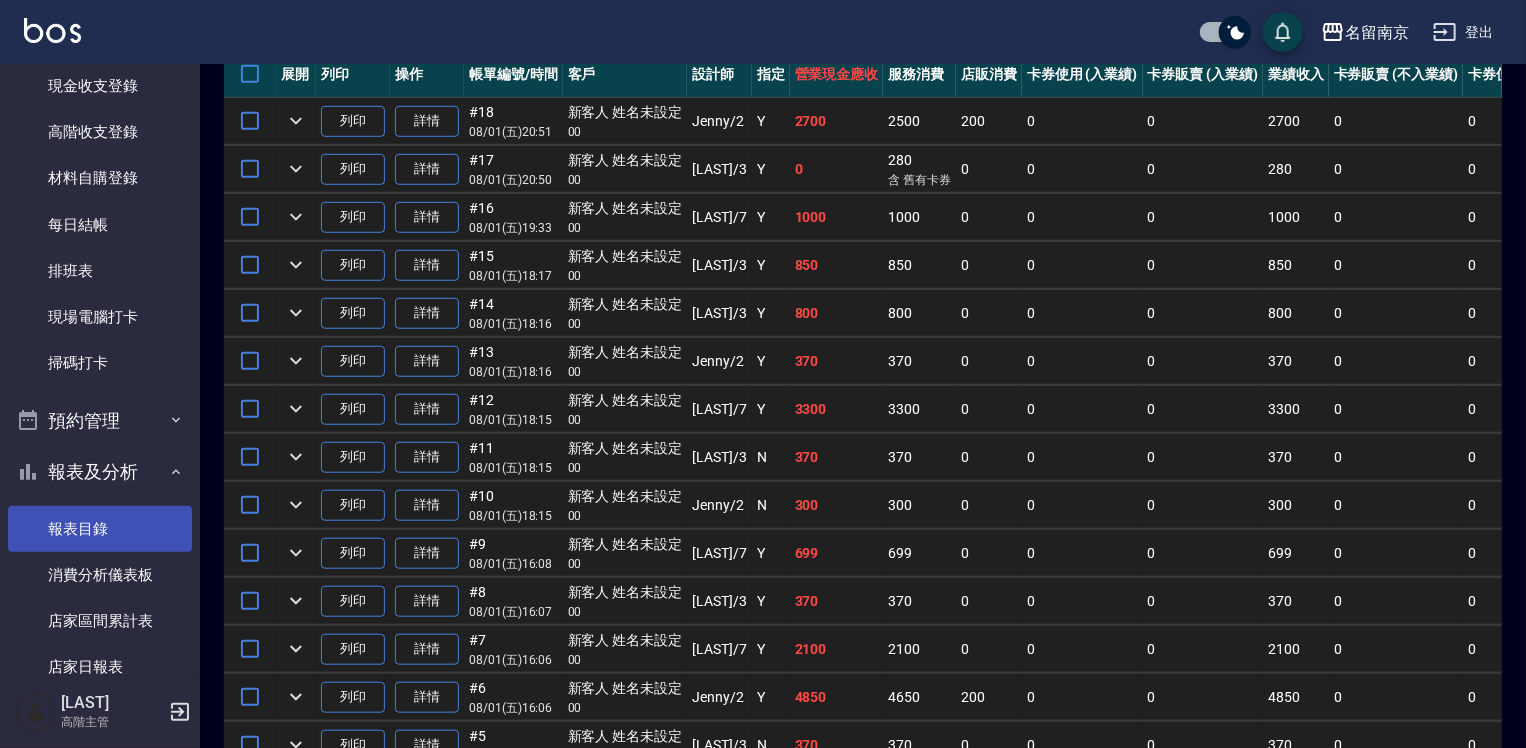 click on "報表目錄" at bounding box center [100, 529] 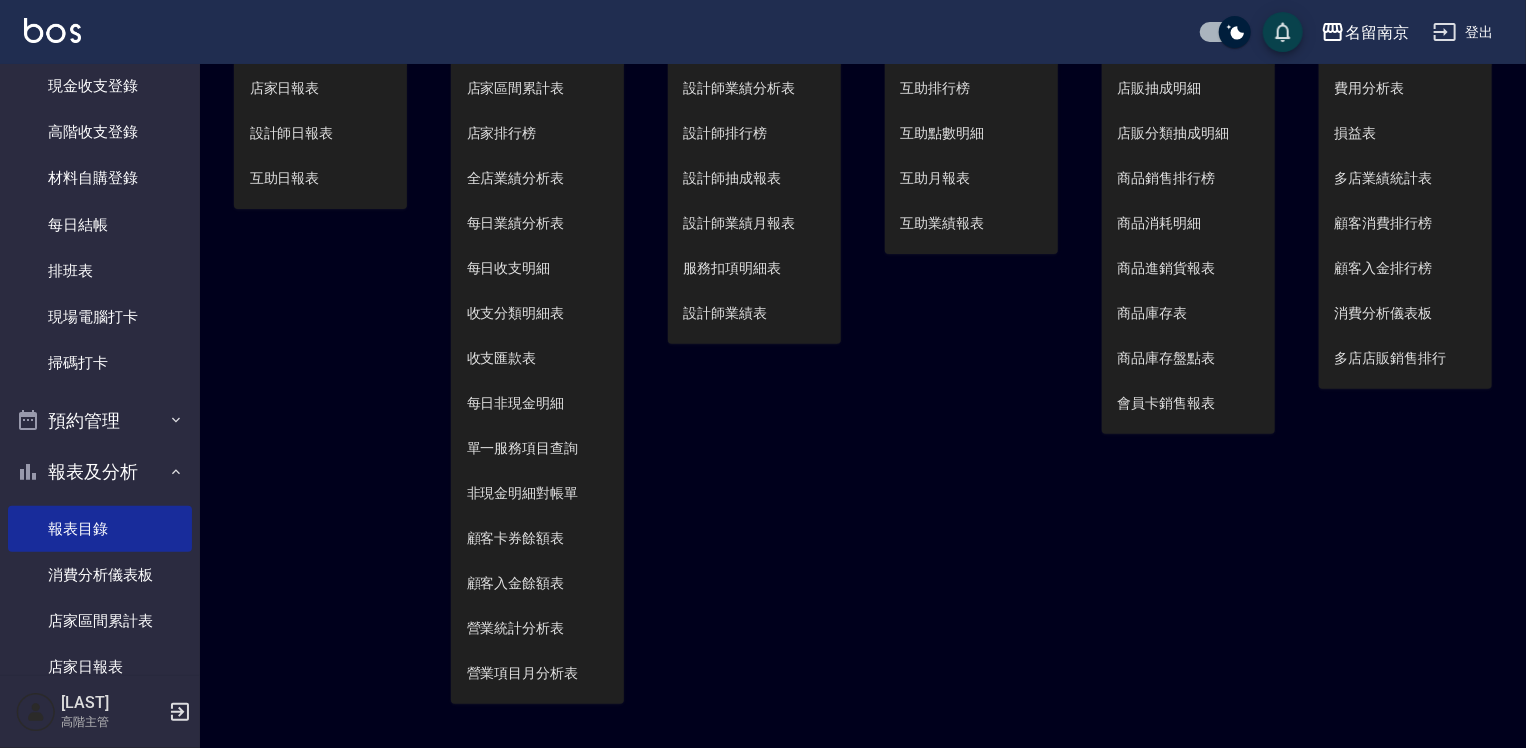 scroll, scrollTop: 0, scrollLeft: 0, axis: both 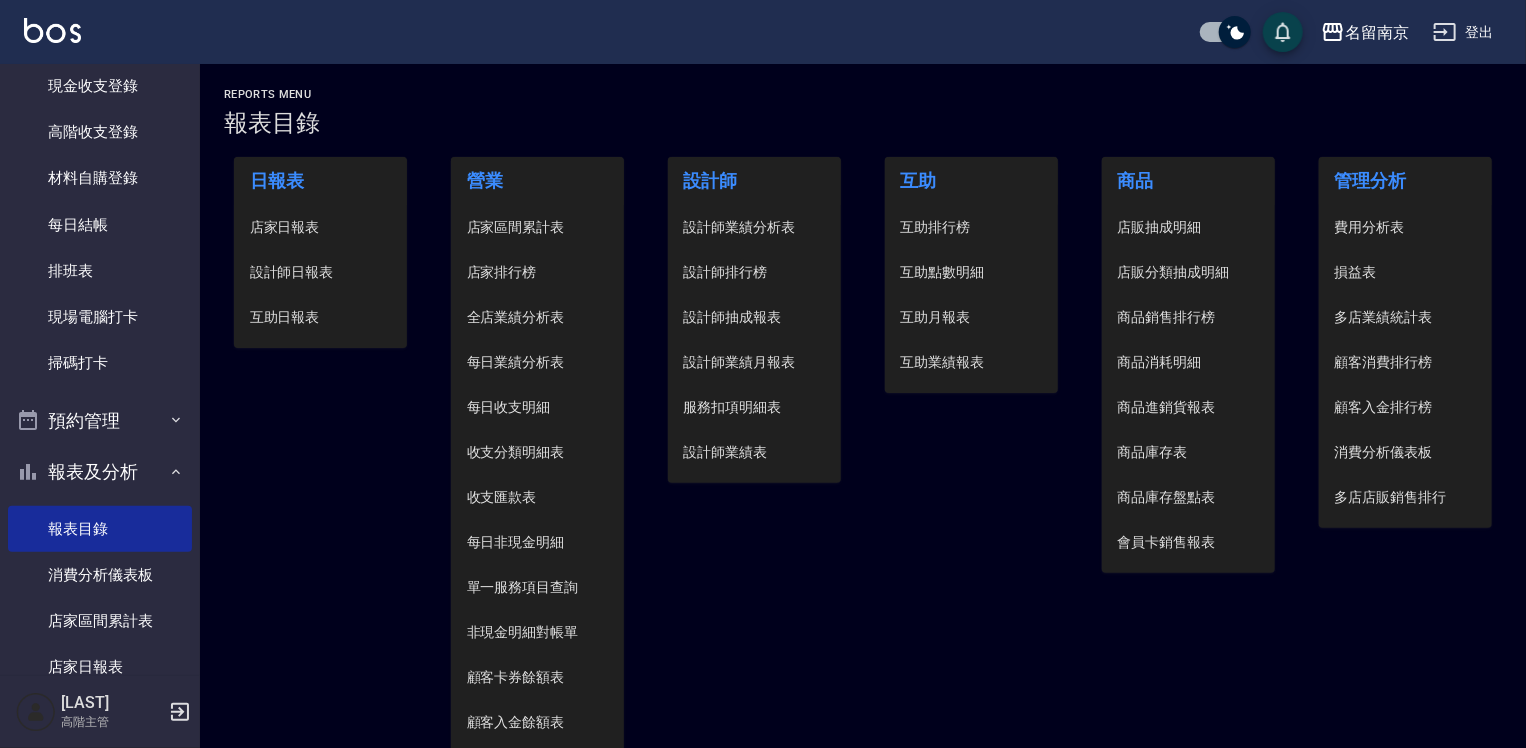 click on "設計師日報表" at bounding box center (321, 272) 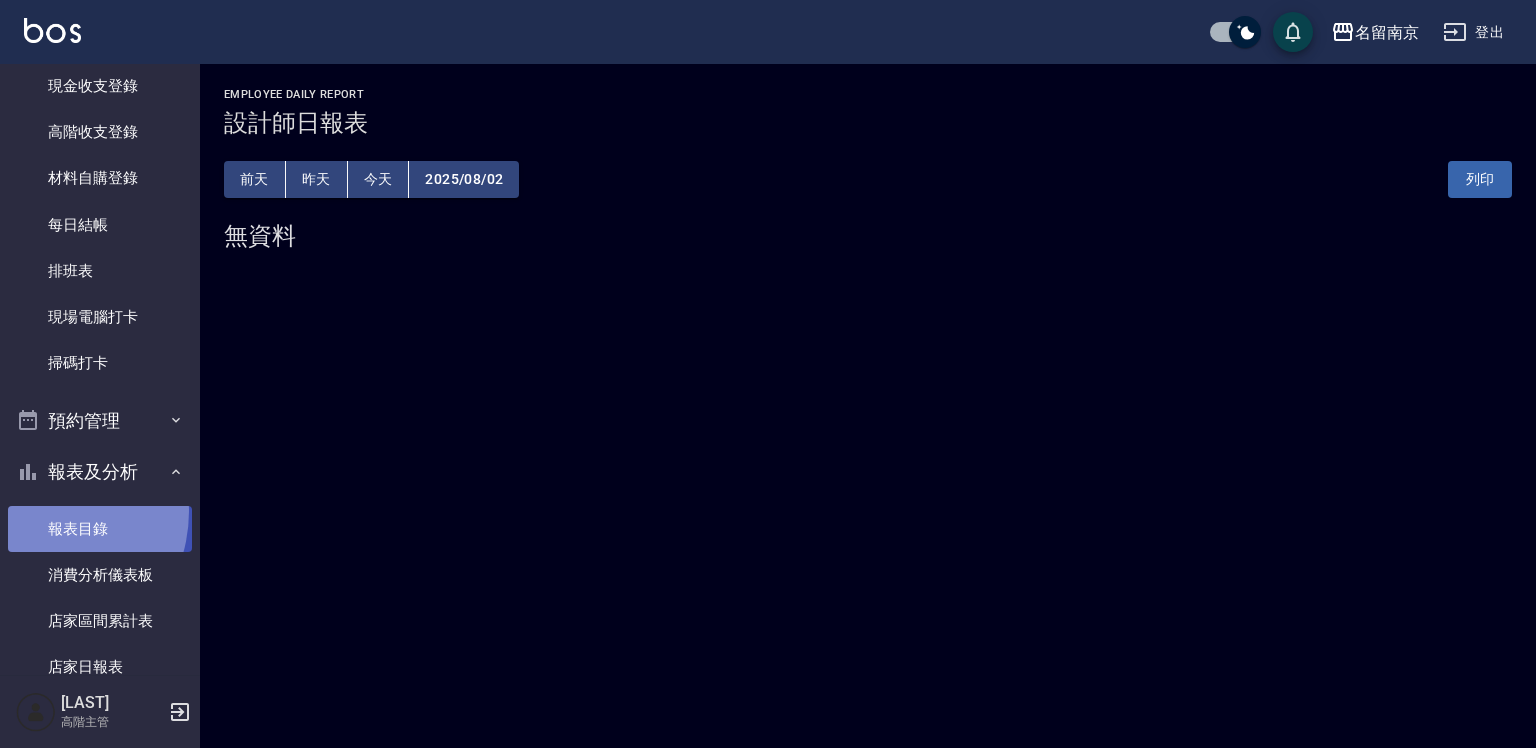 click on "報表目錄" at bounding box center (100, 529) 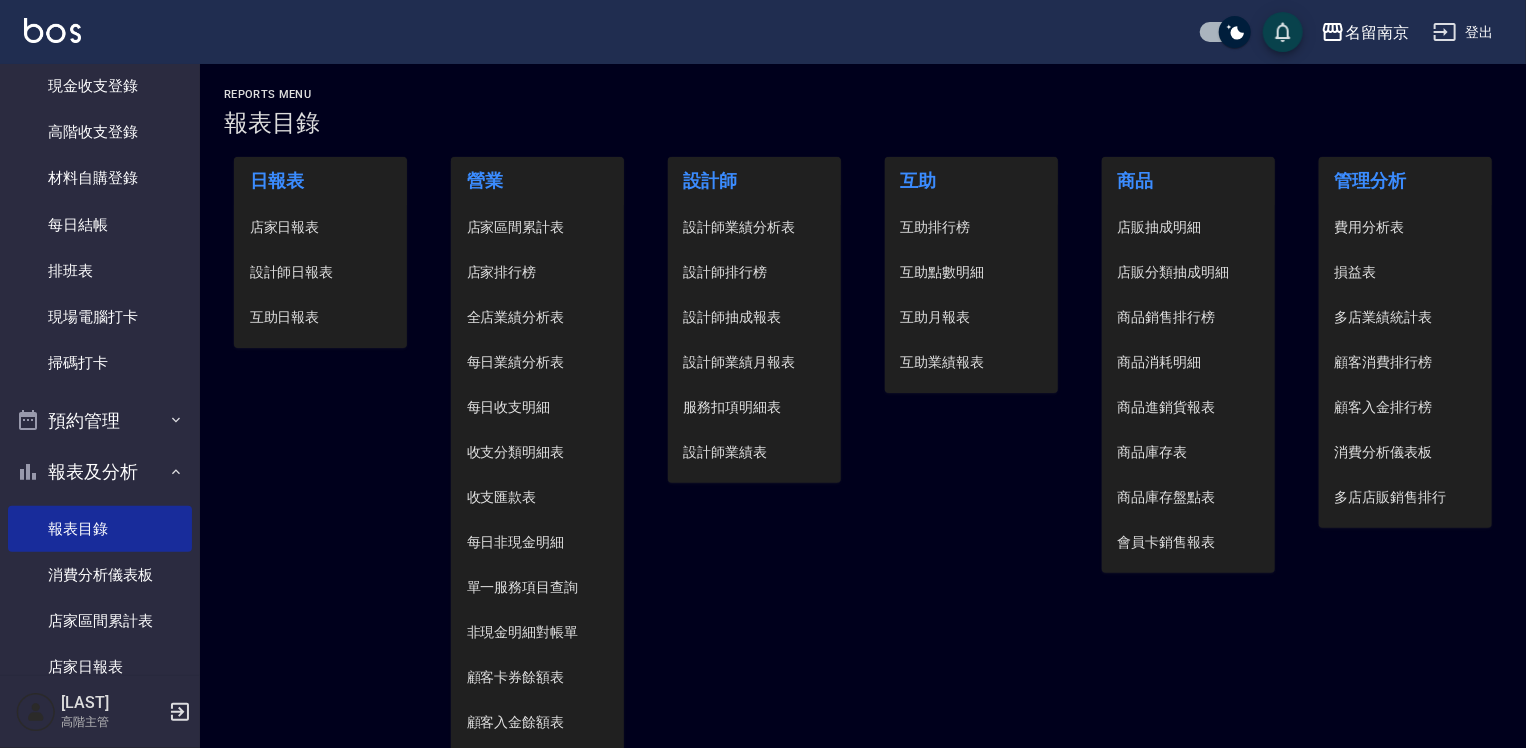 click on "設計師日報表" at bounding box center [321, 272] 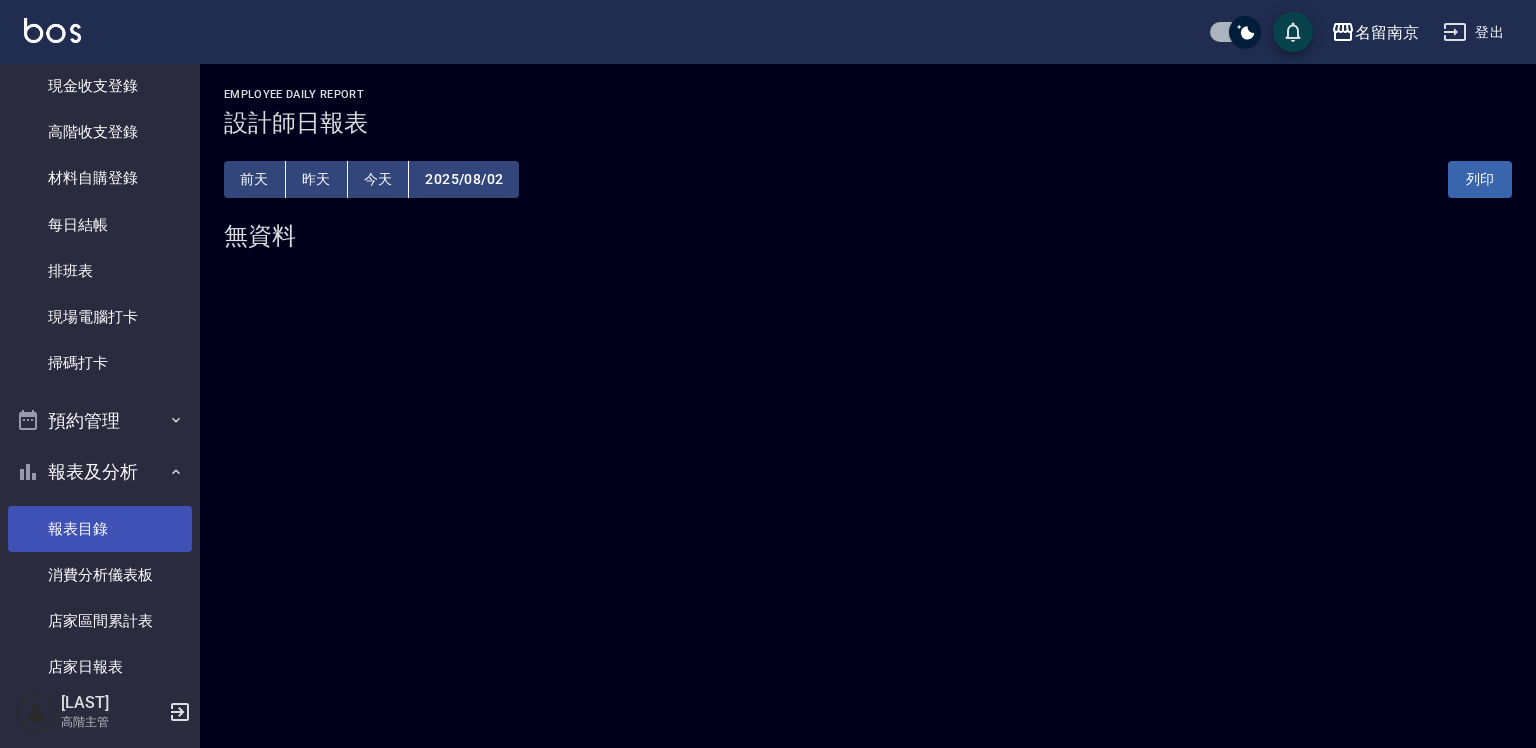 click on "報表目錄" at bounding box center (100, 529) 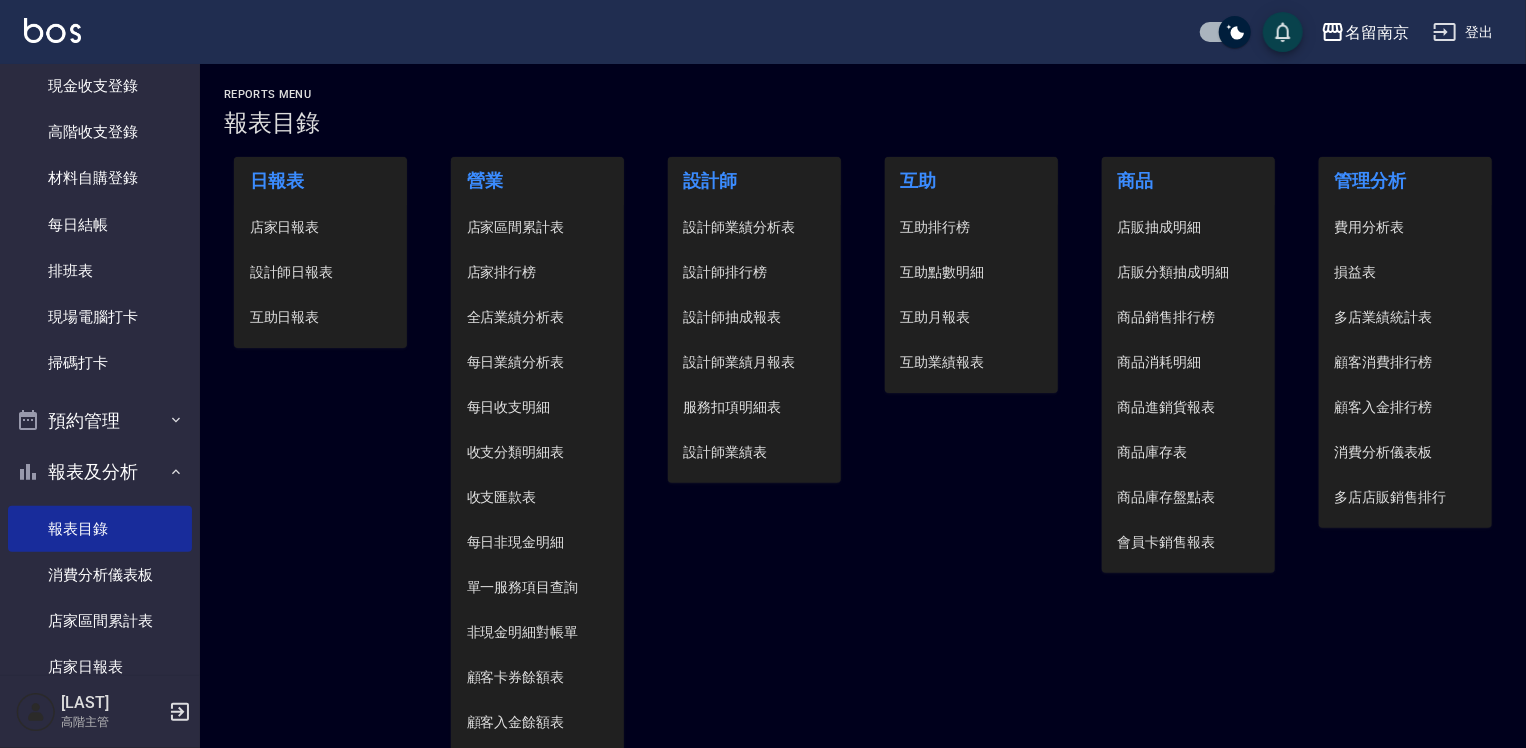 click on "店家日報表" at bounding box center [321, 227] 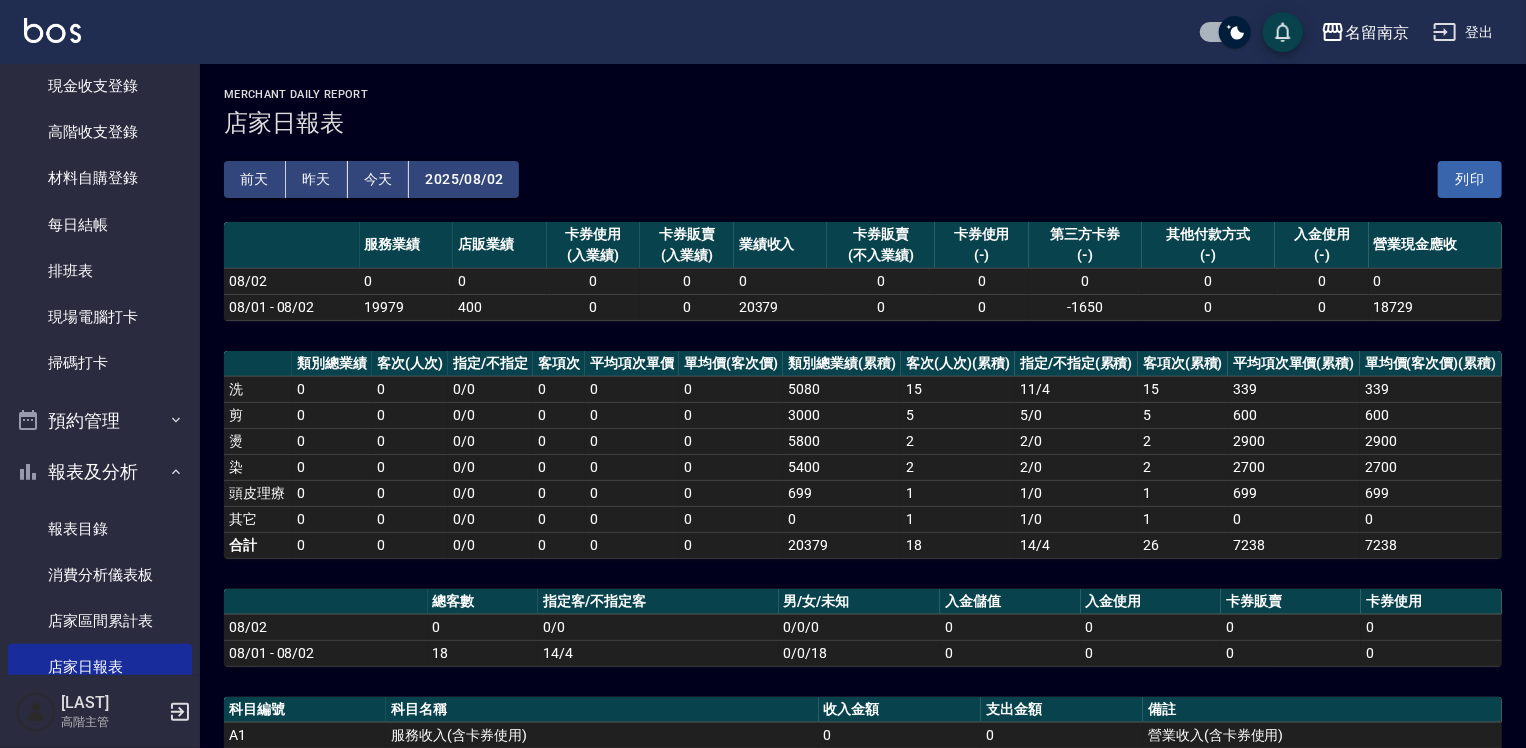 scroll, scrollTop: 0, scrollLeft: 0, axis: both 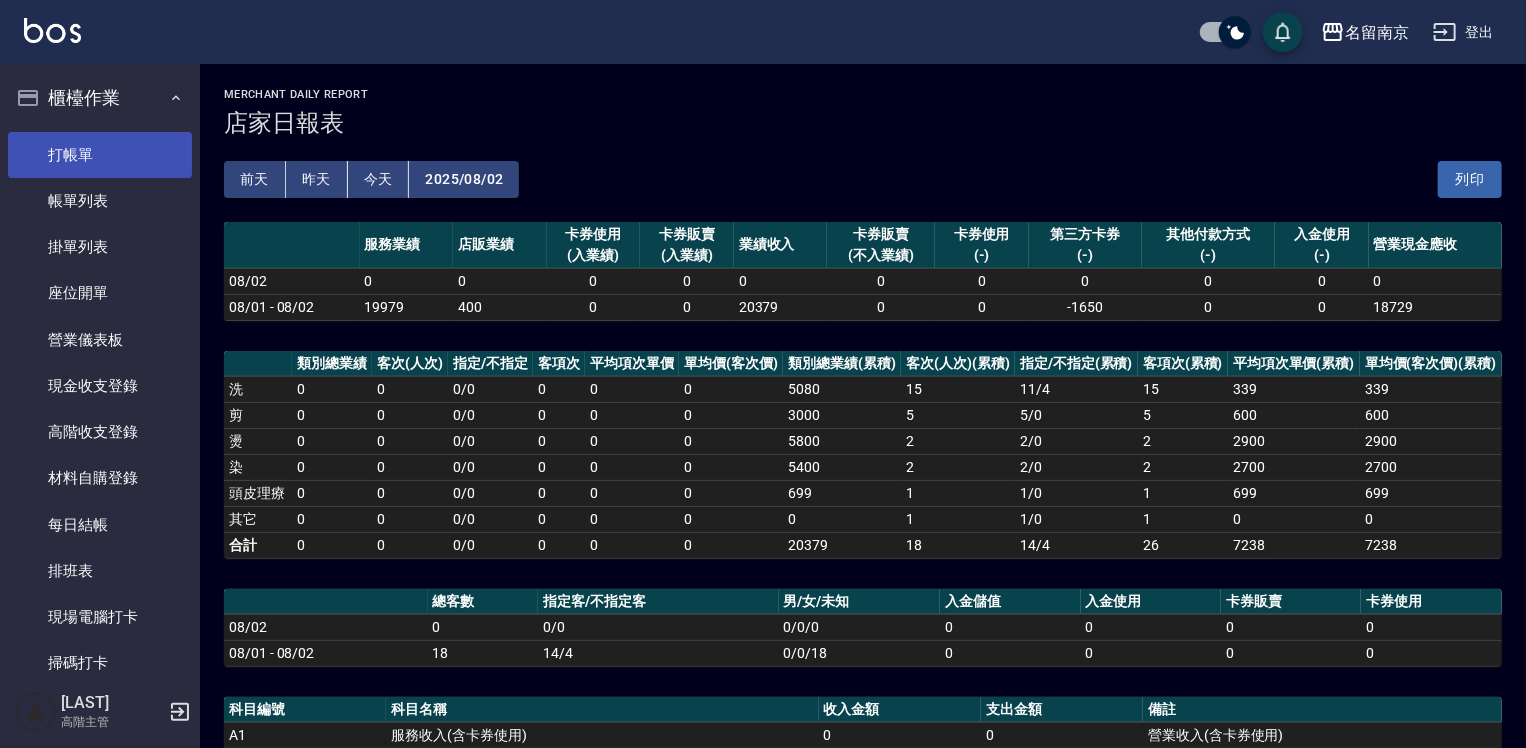 click on "打帳單" at bounding box center [100, 155] 